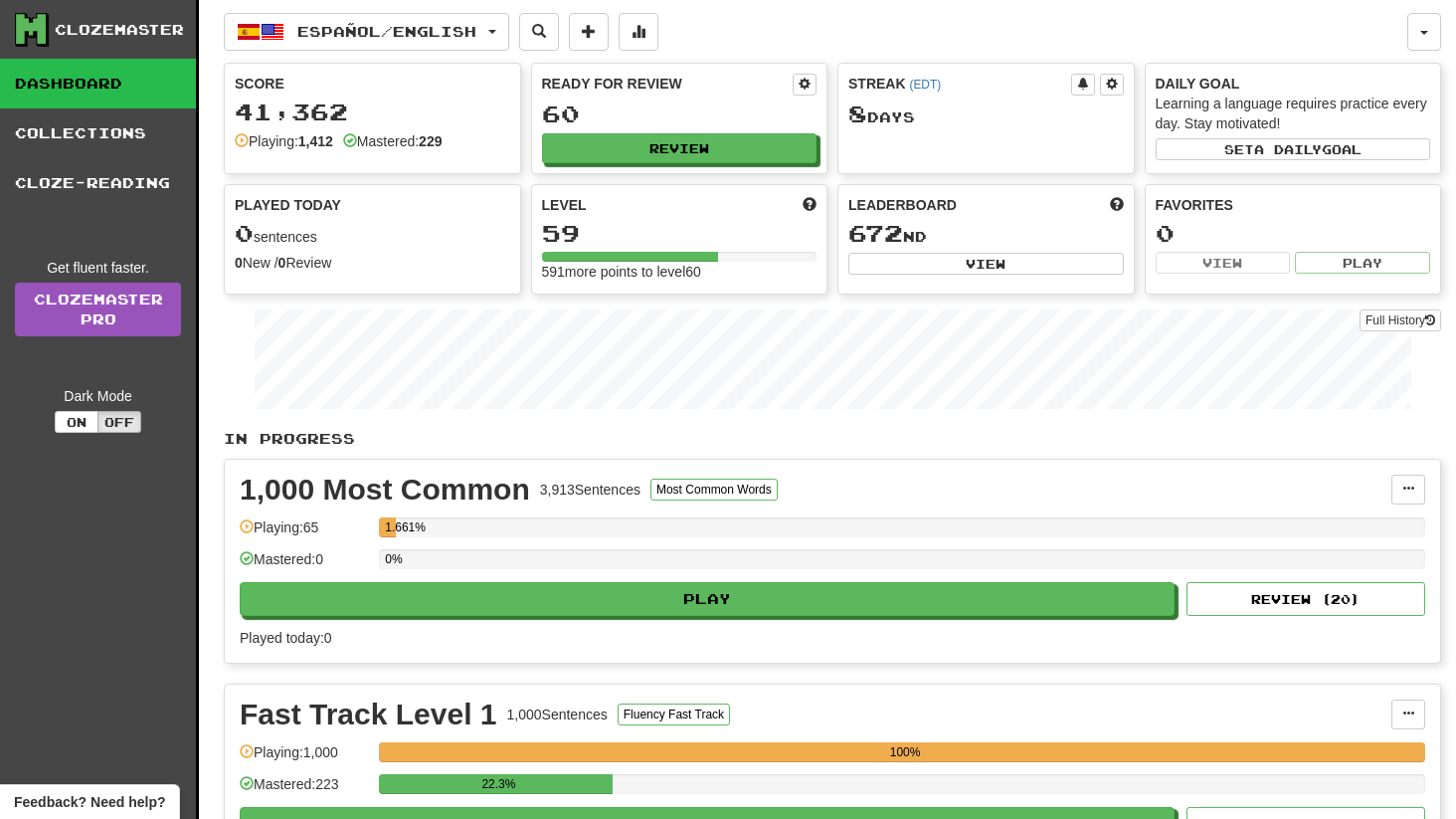 scroll, scrollTop: 0, scrollLeft: 0, axis: both 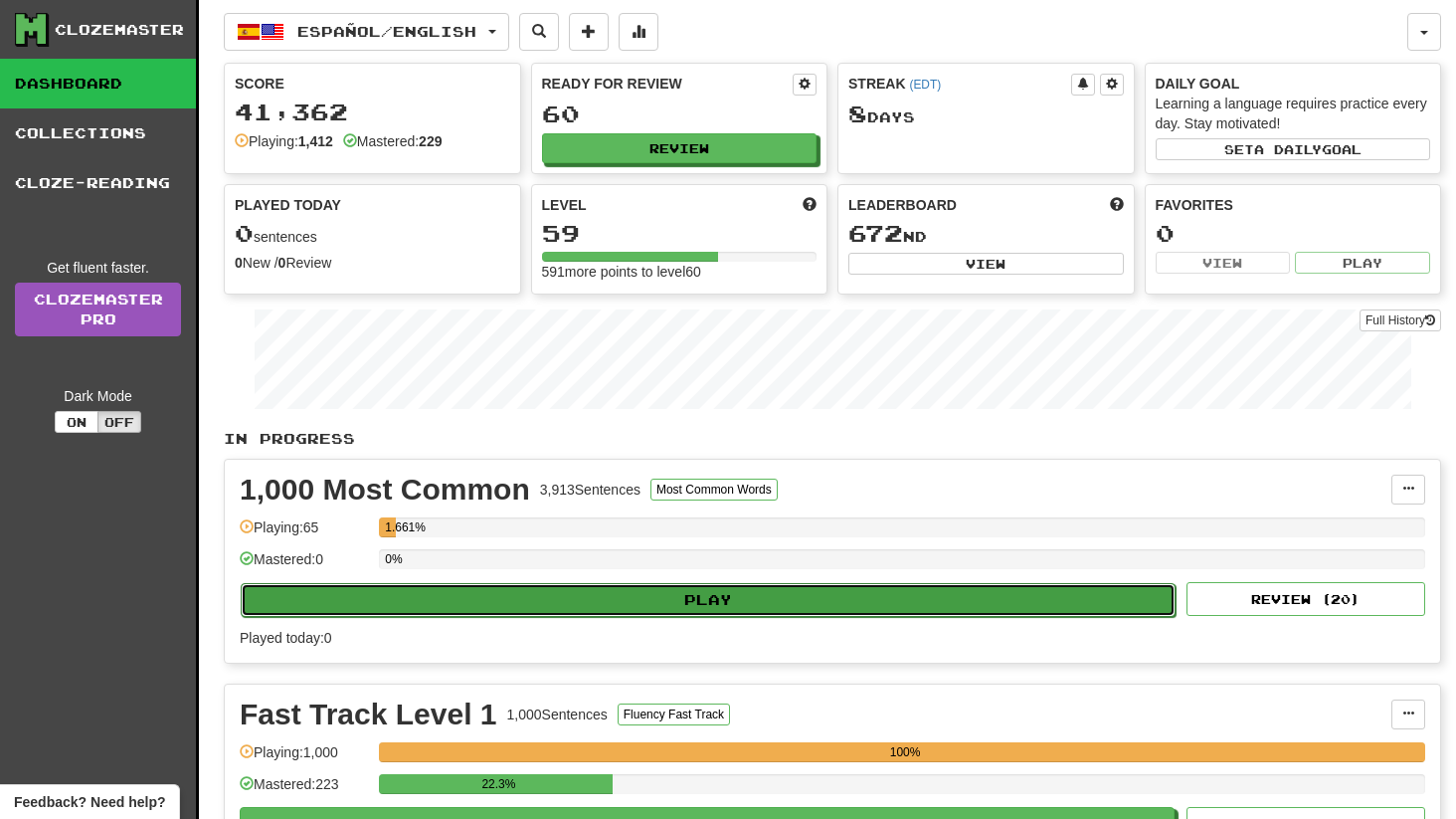 click on "Play" at bounding box center (708, 600) 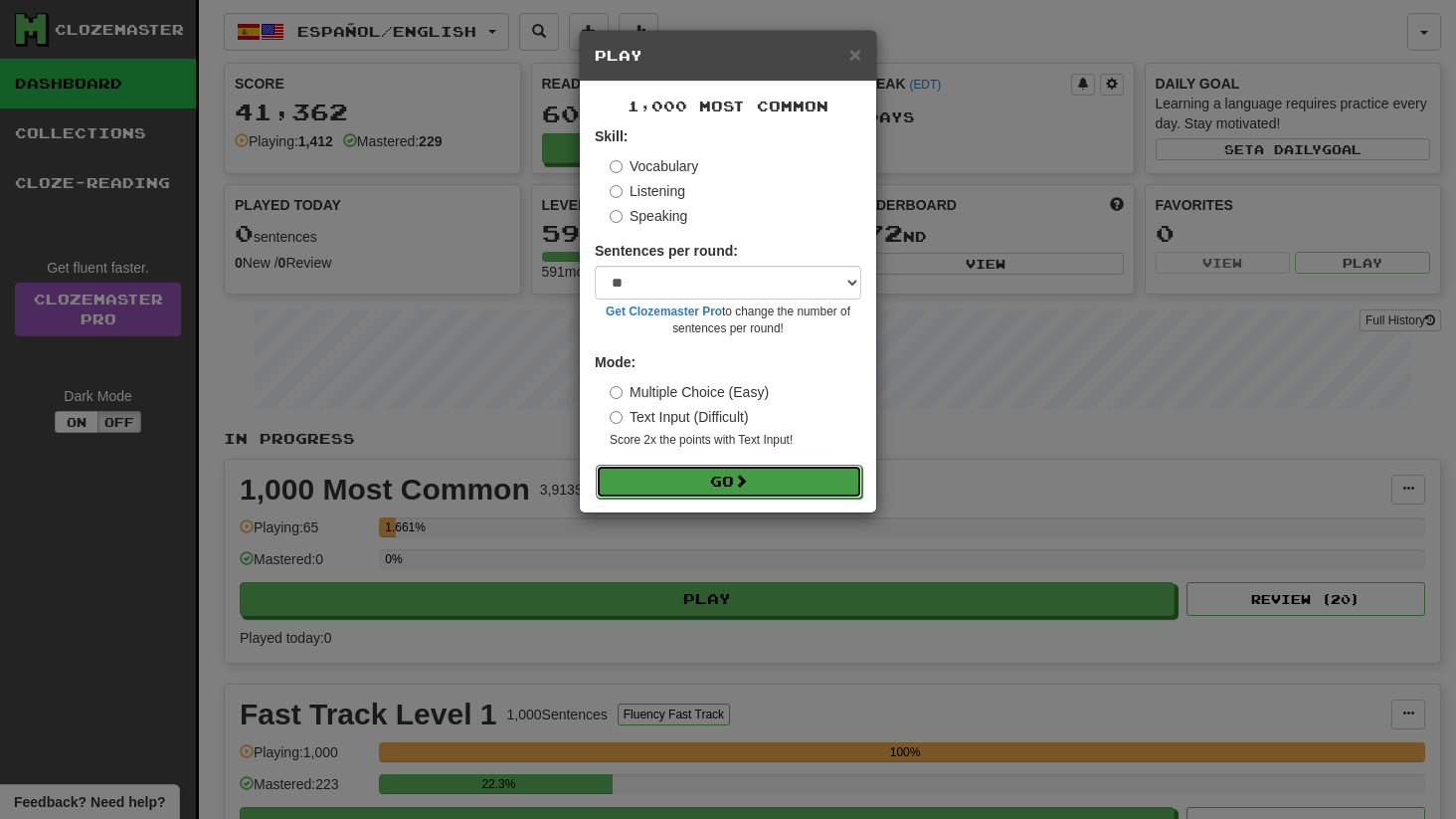 click on "Go" at bounding box center (729, 482) 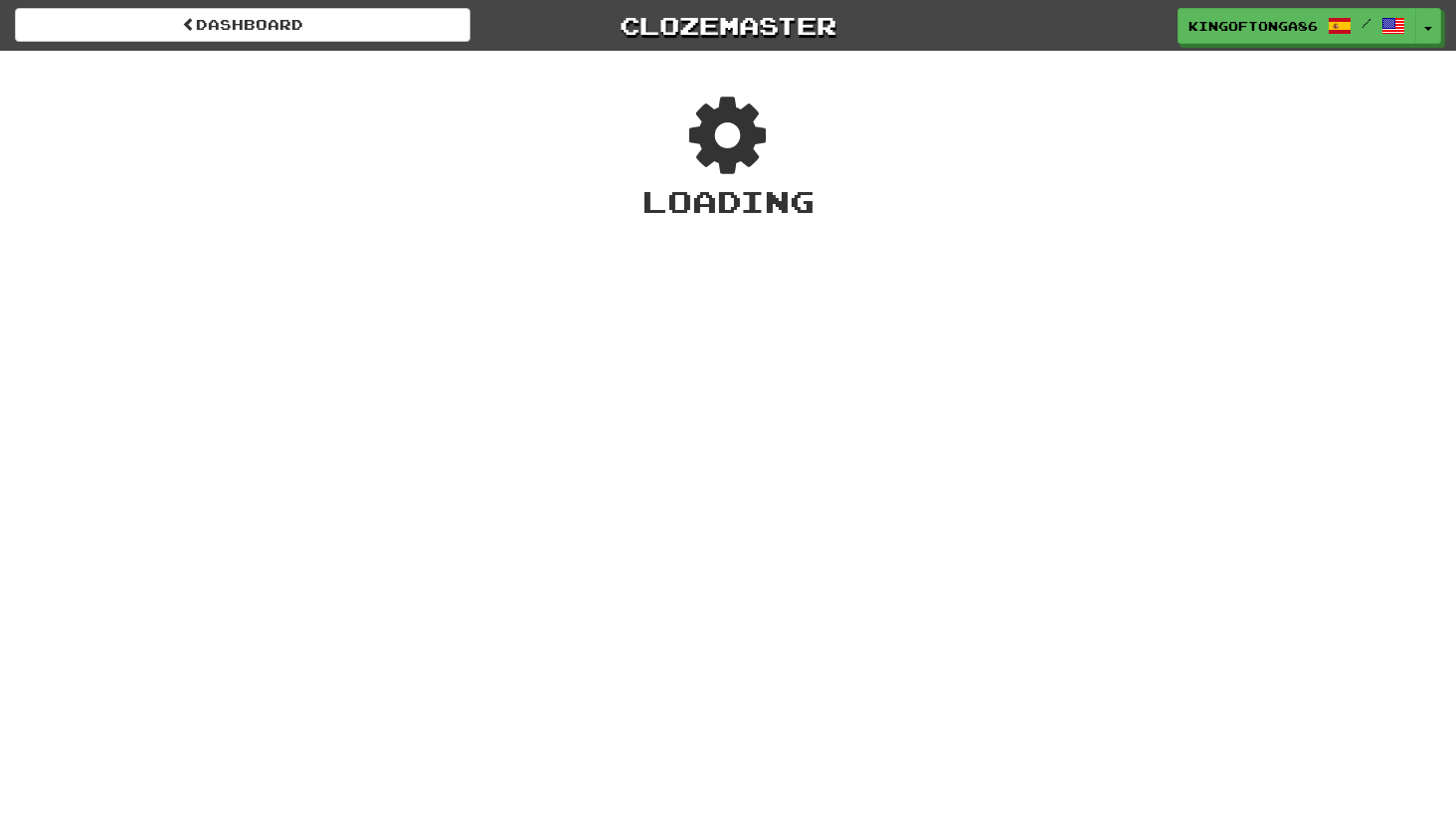scroll, scrollTop: 0, scrollLeft: 0, axis: both 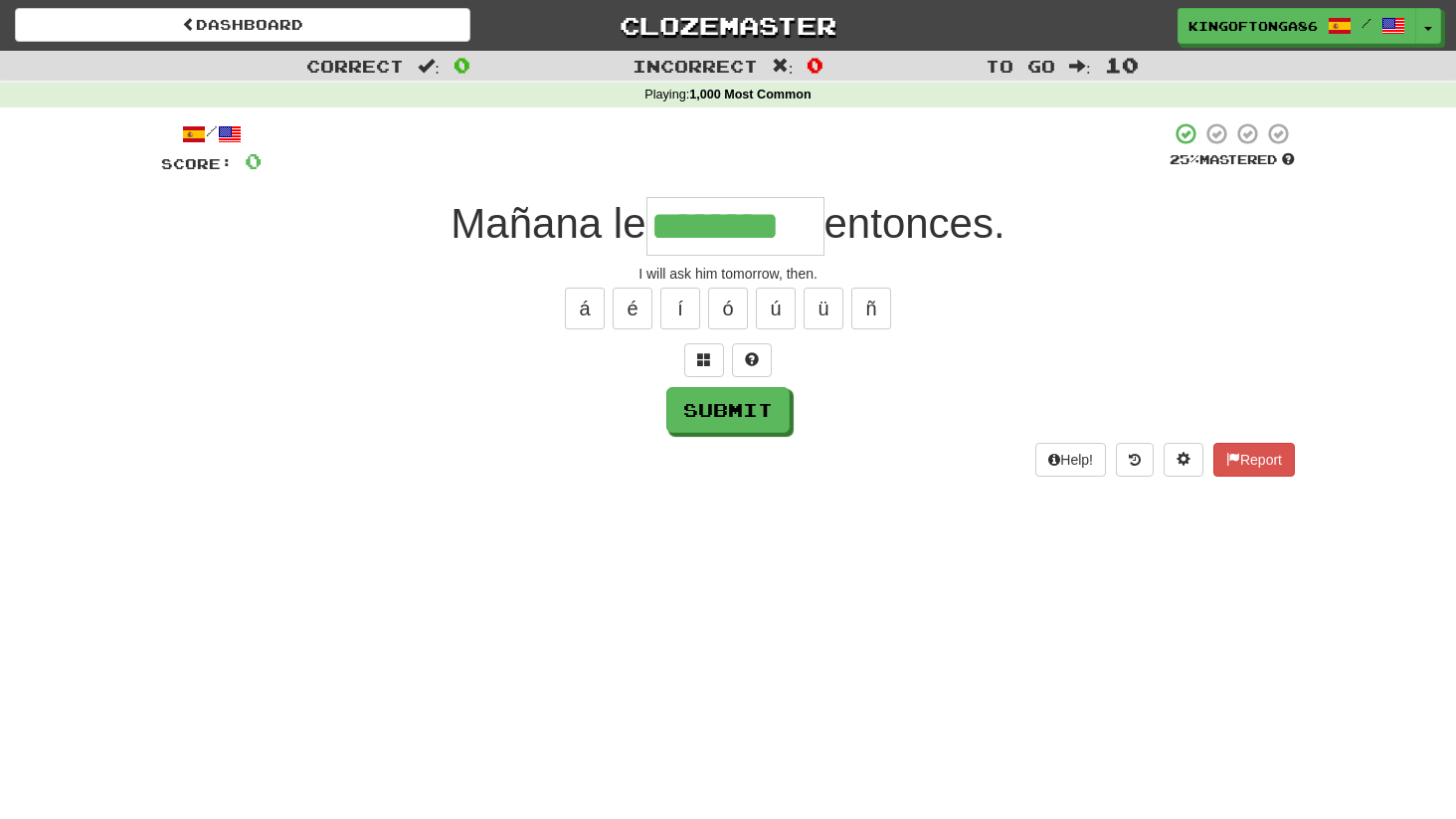 type on "********" 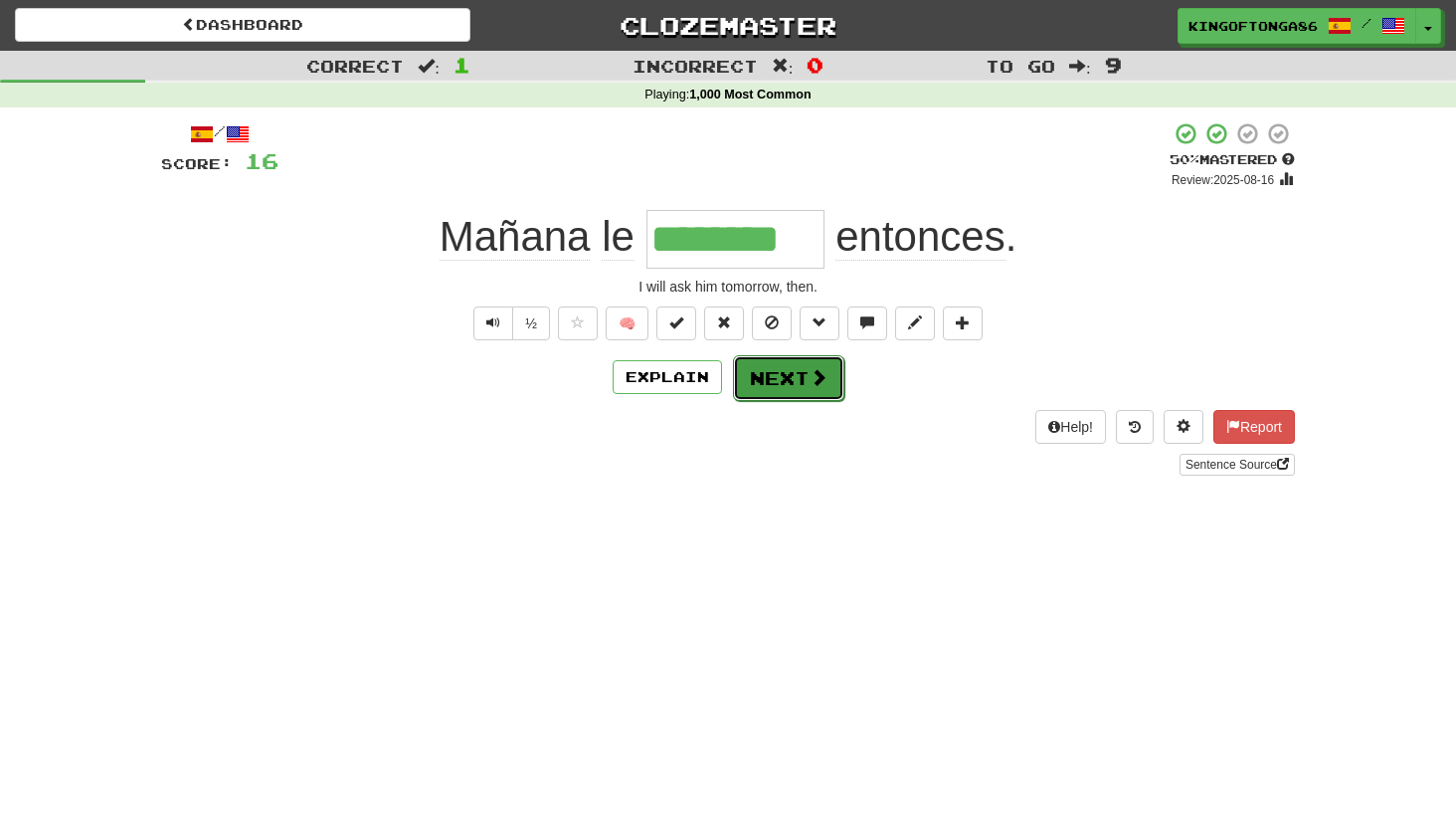 click on "Next" at bounding box center [789, 378] 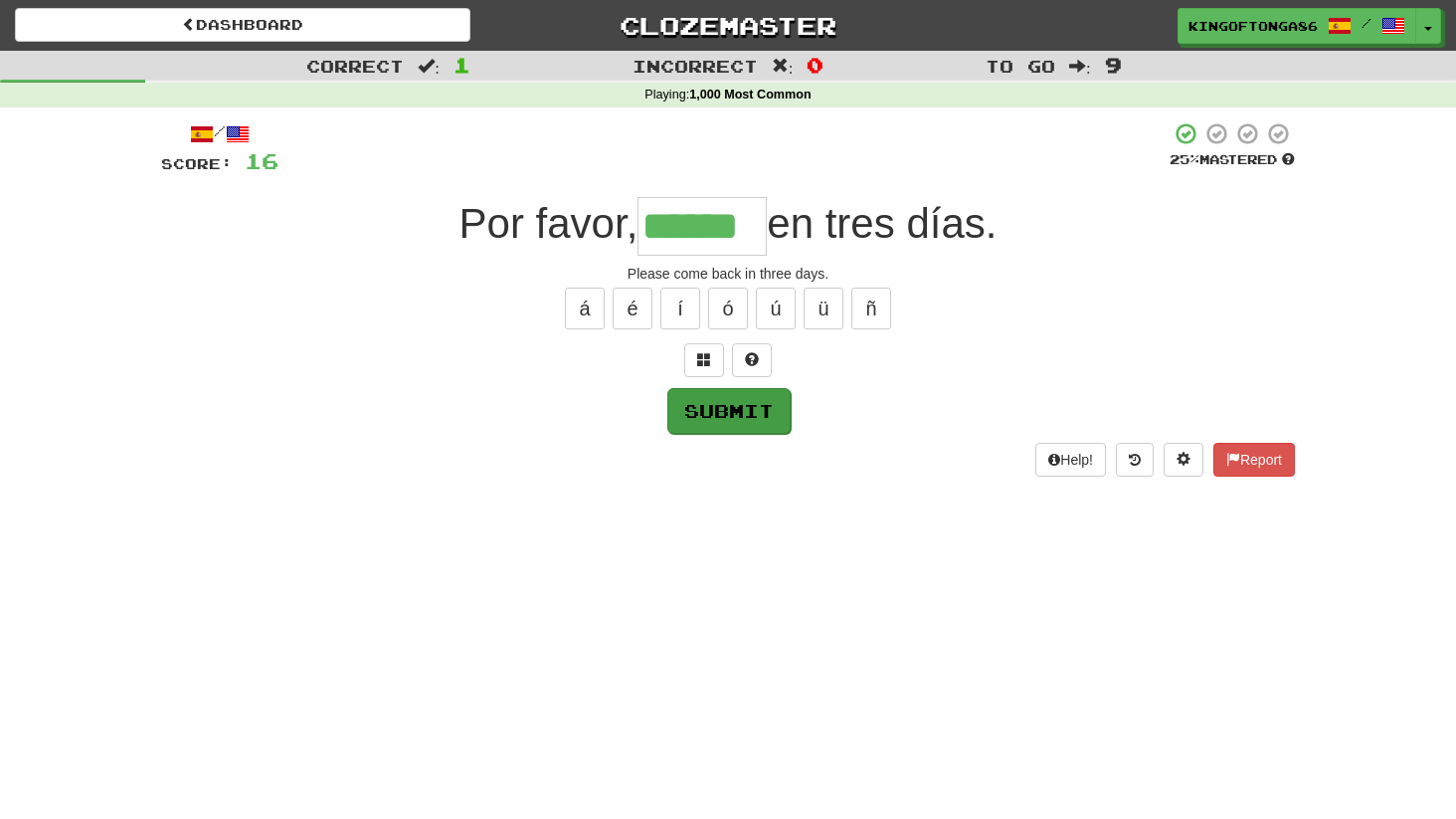 type on "******" 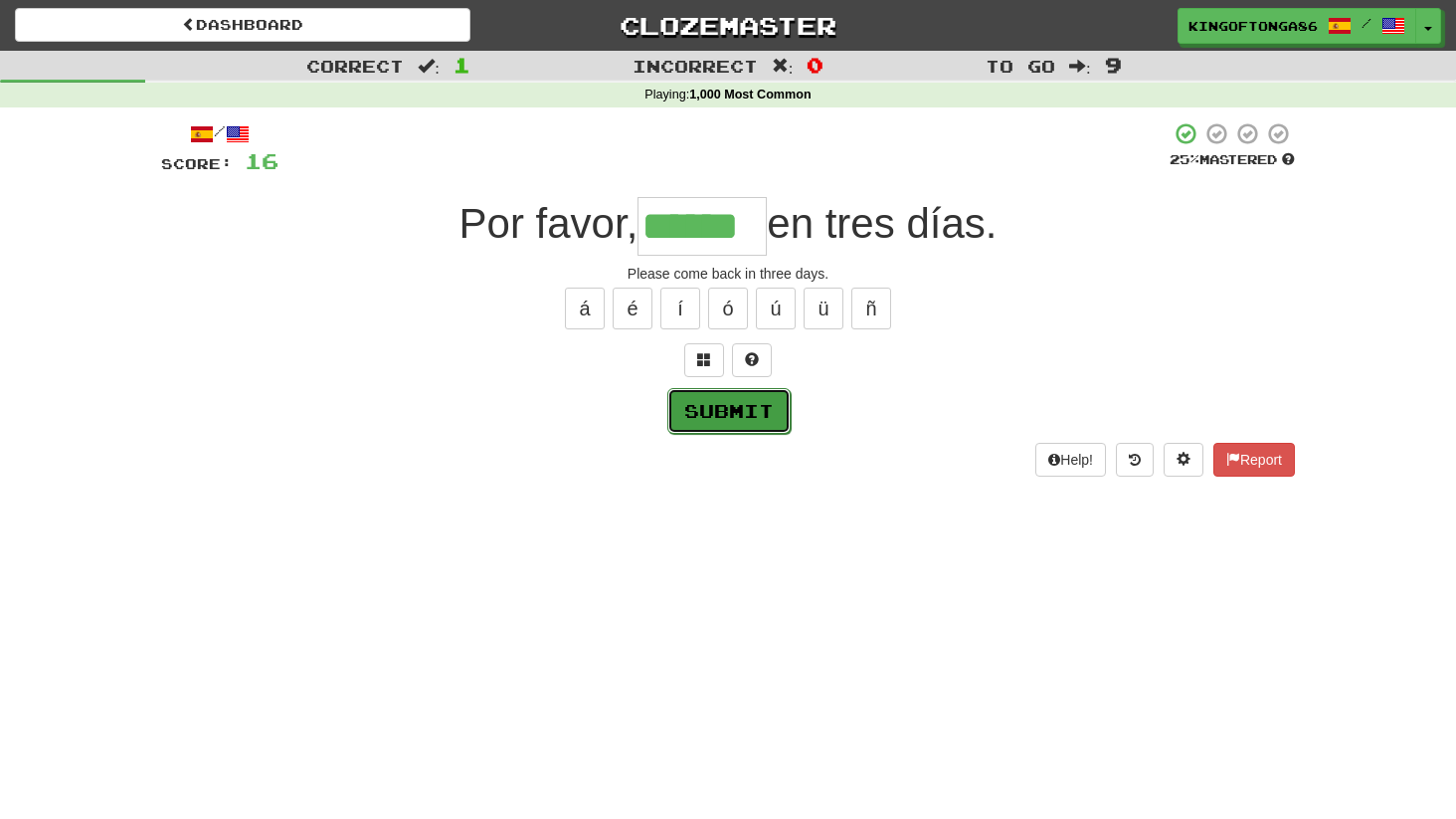 click on "Submit" at bounding box center [729, 411] 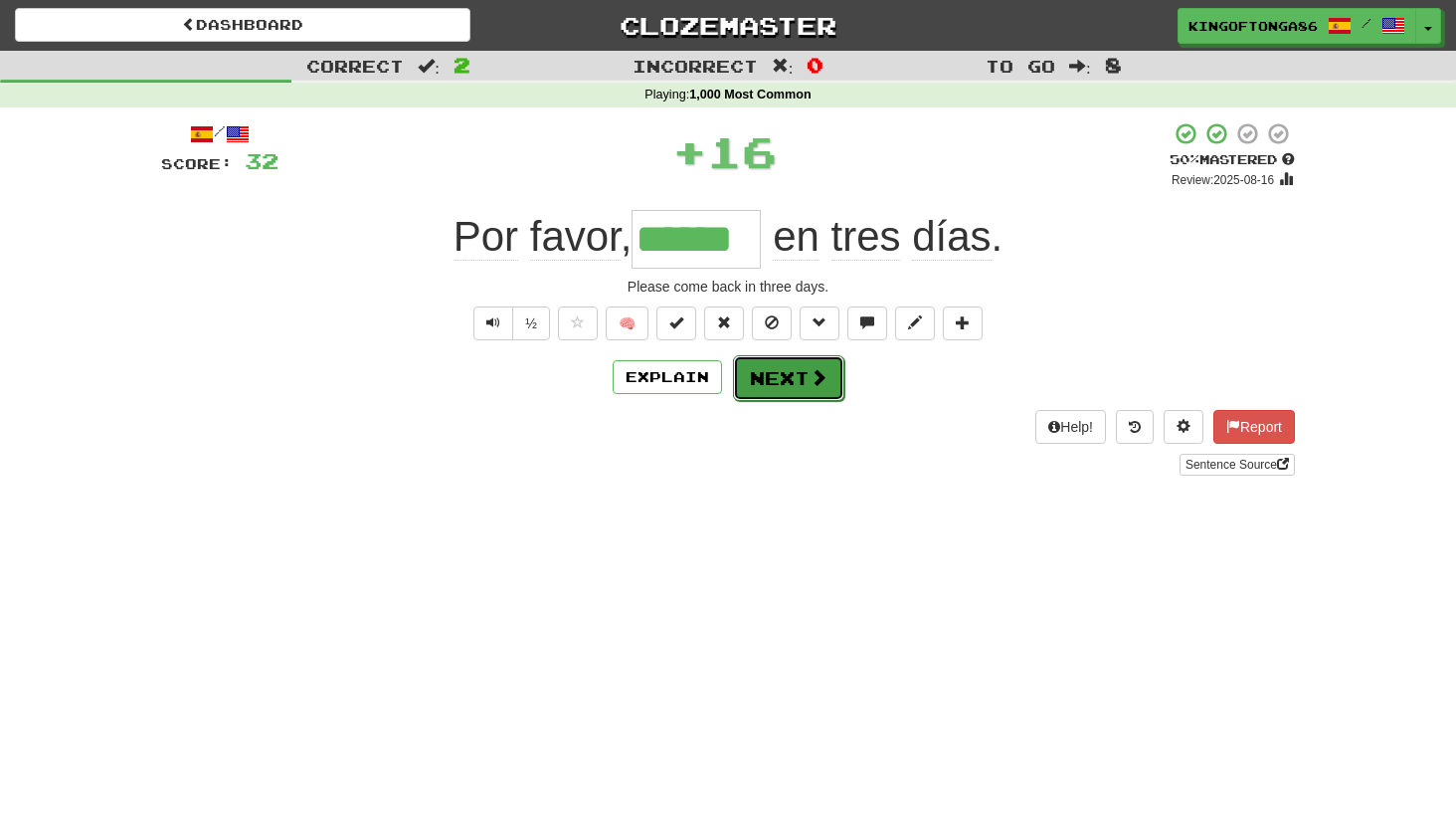 click on "Next" at bounding box center (789, 378) 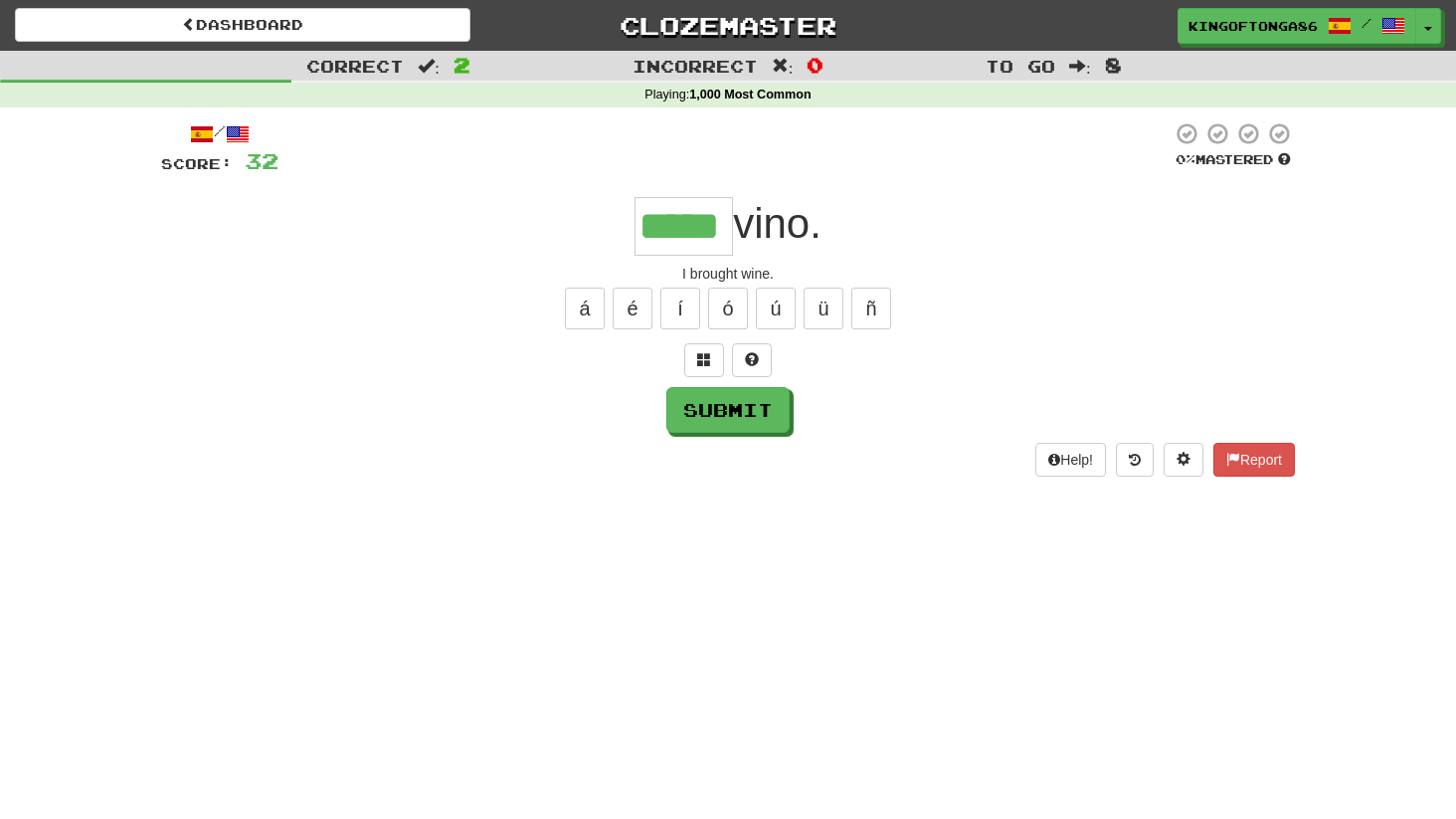 type on "*****" 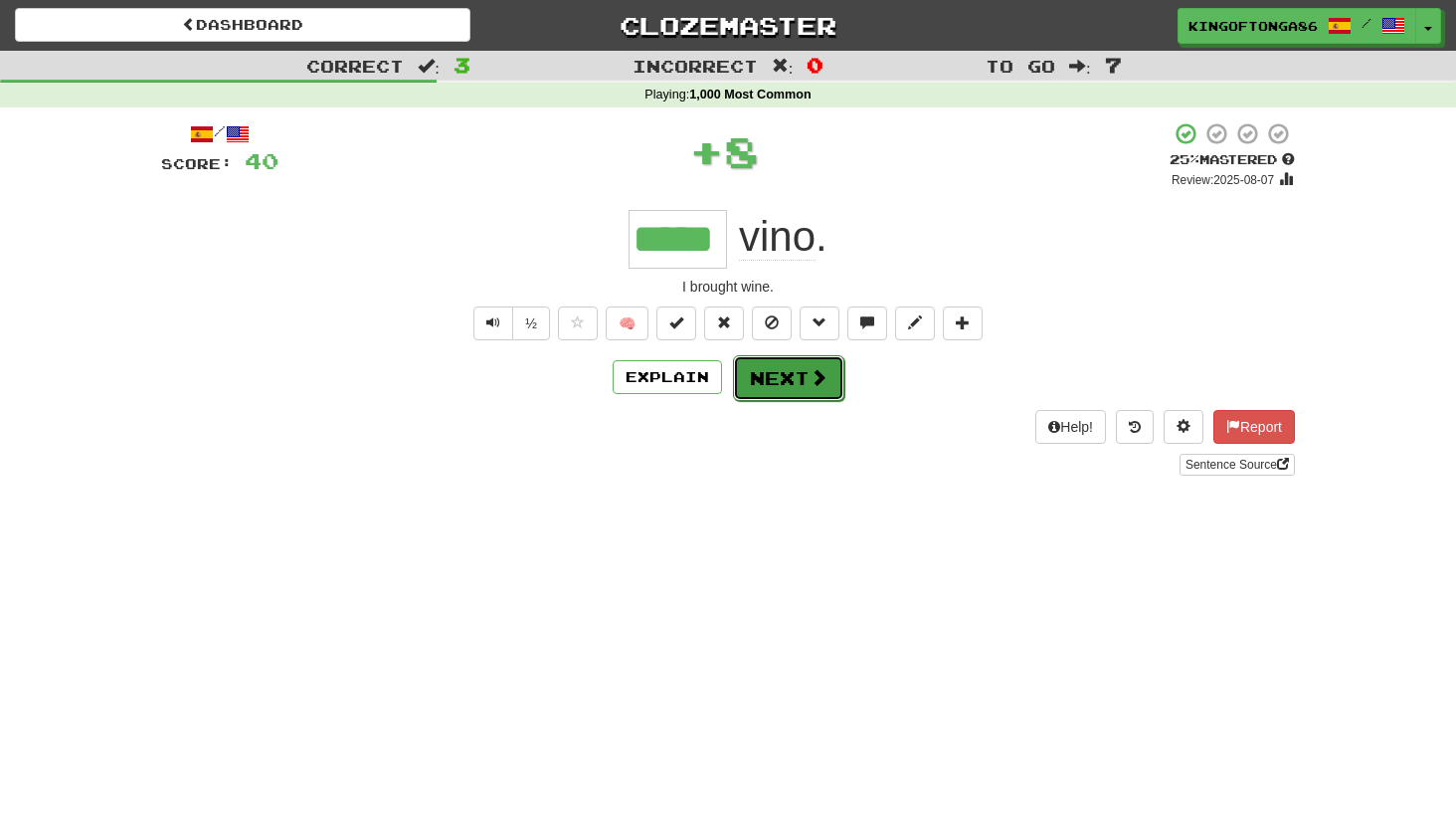click on "Next" at bounding box center [789, 378] 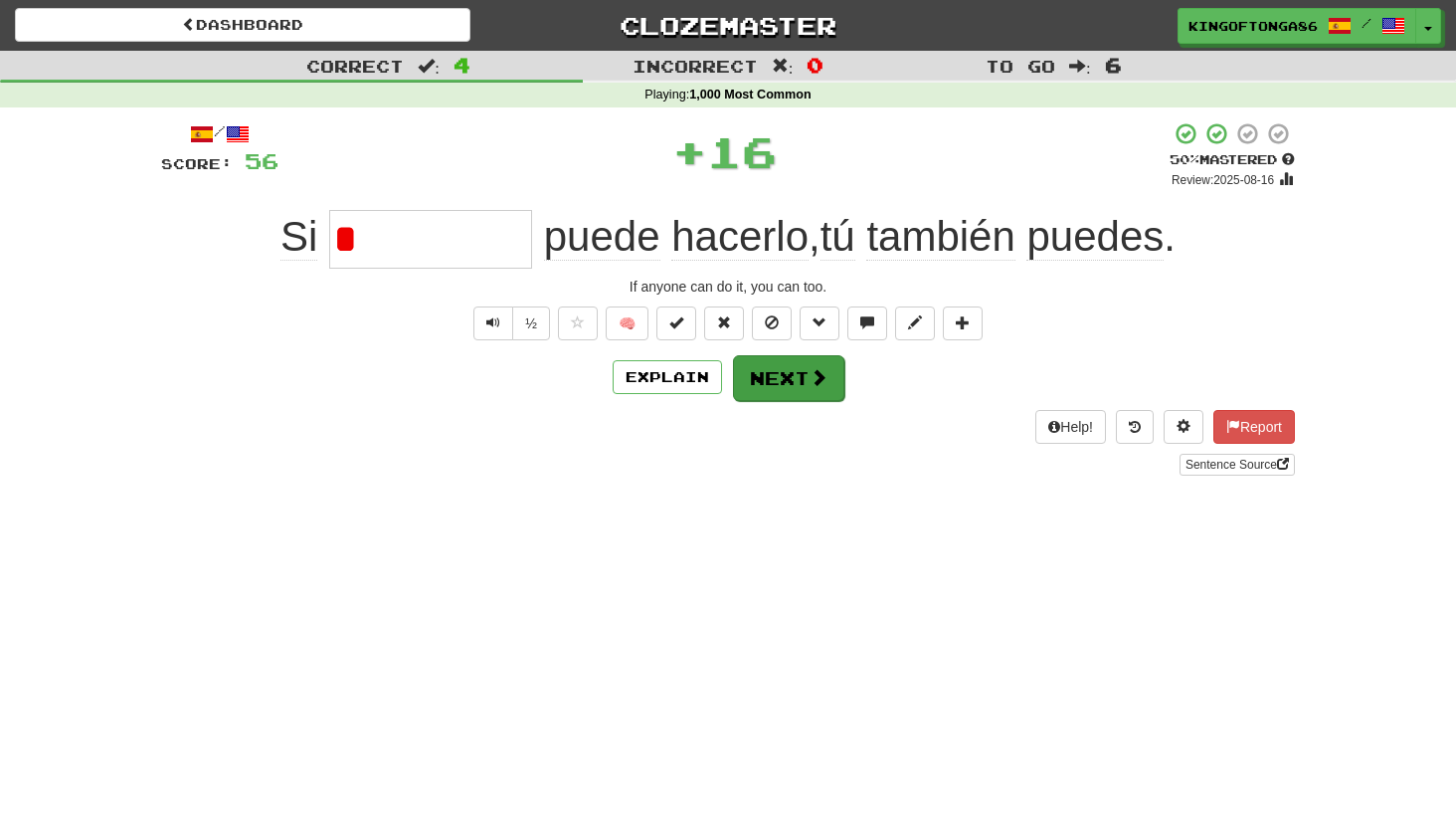 type on "*" 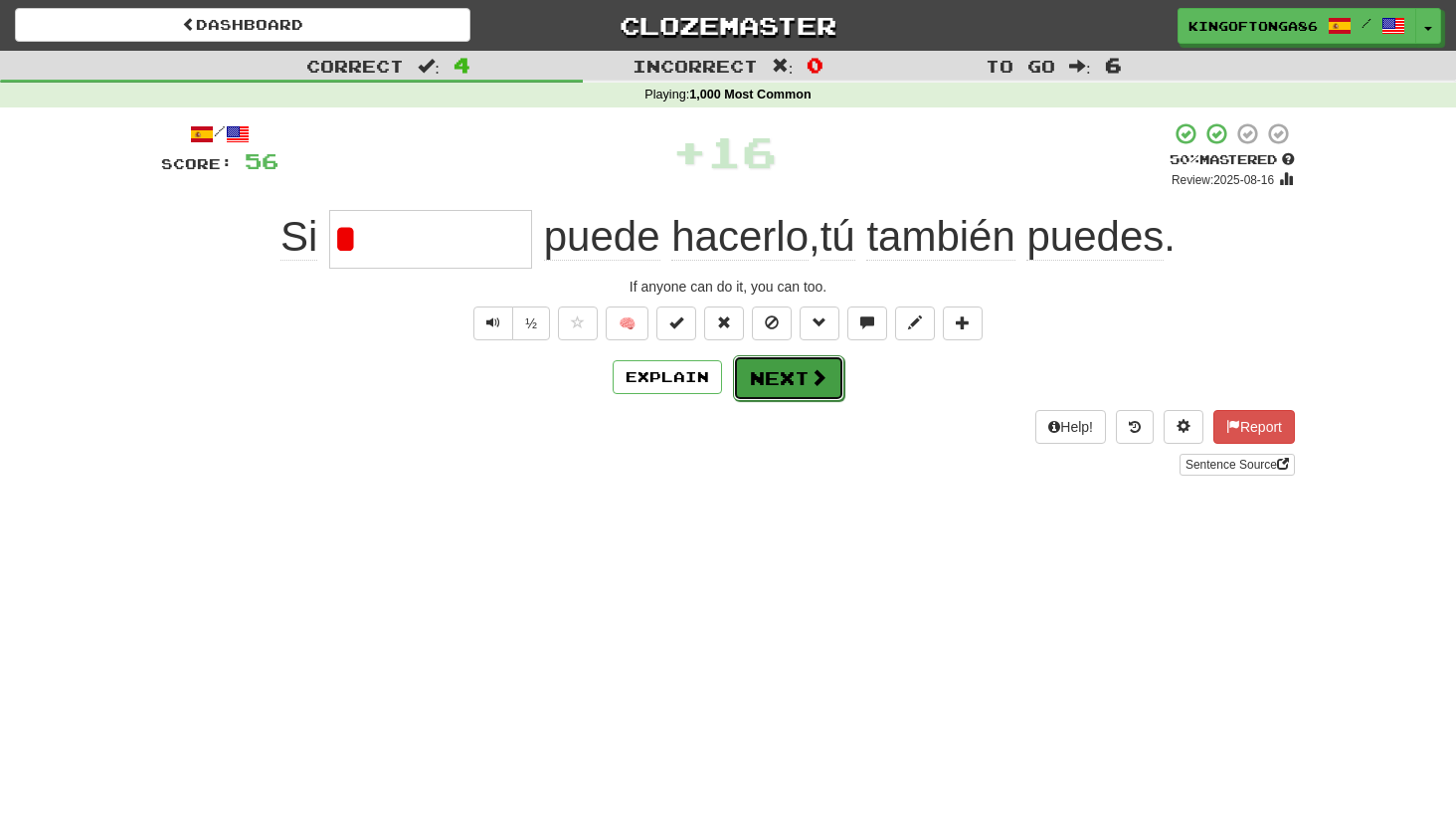 click on "Next" at bounding box center [789, 378] 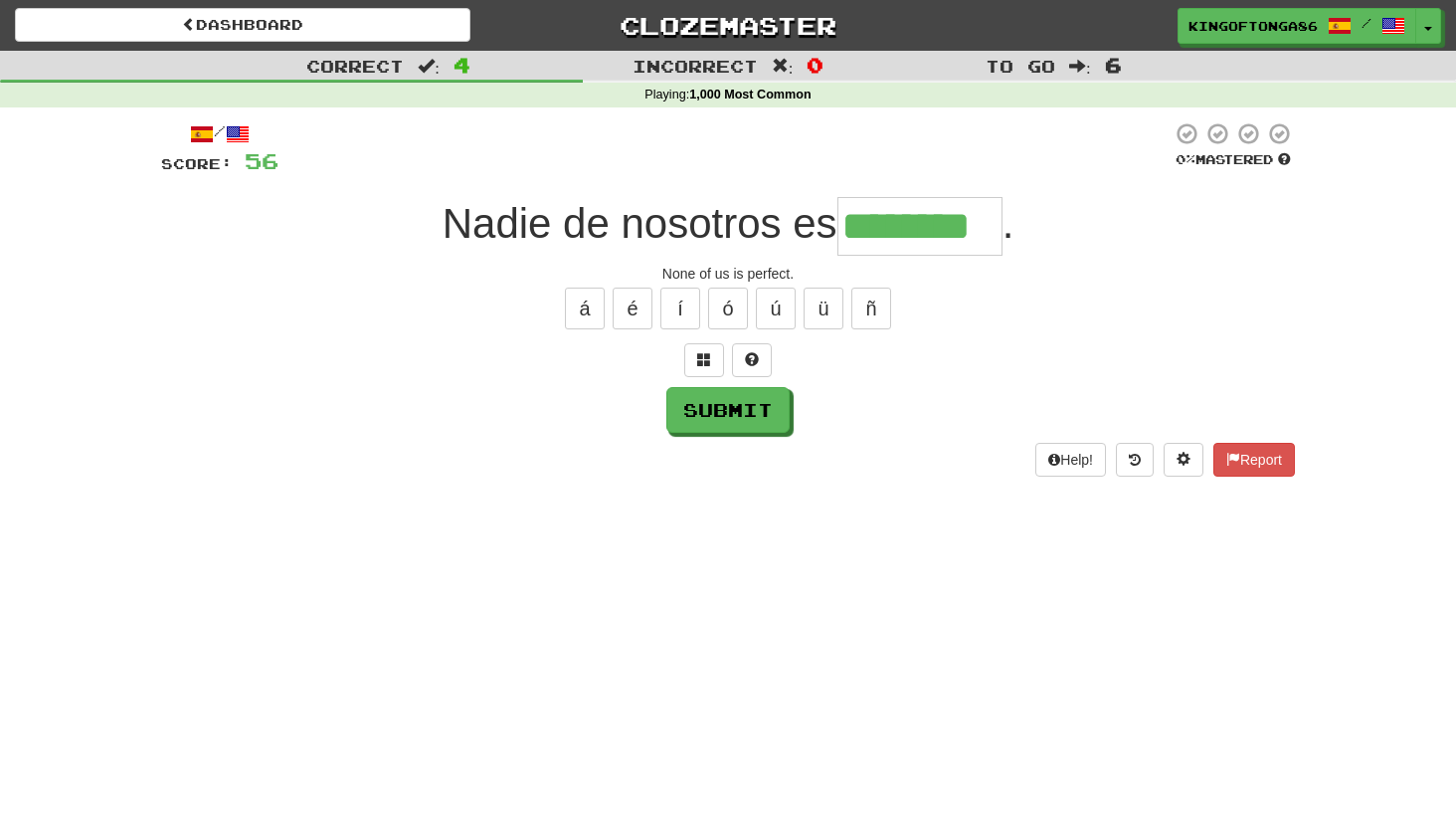 type on "********" 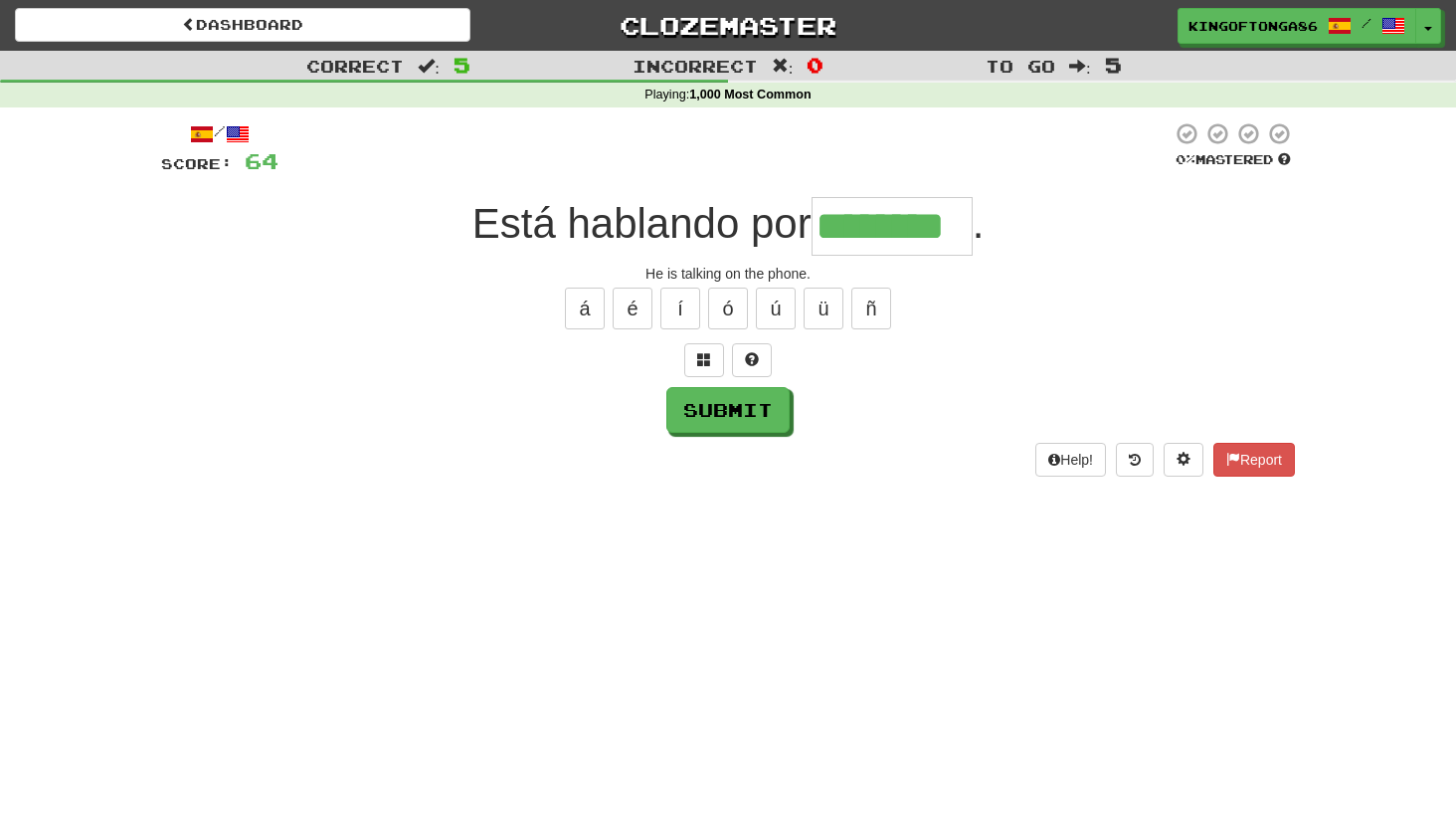 type on "********" 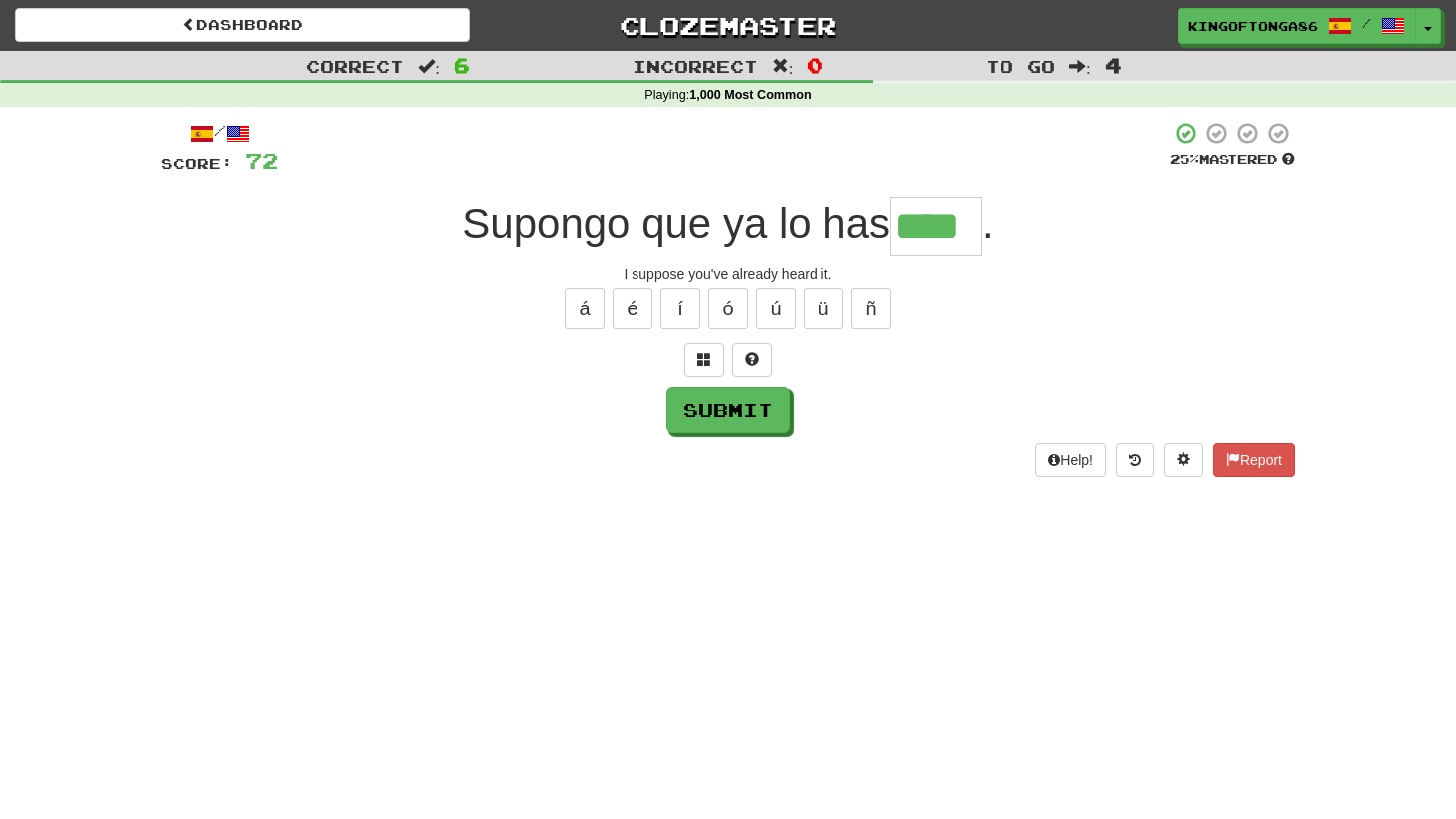 type on "****" 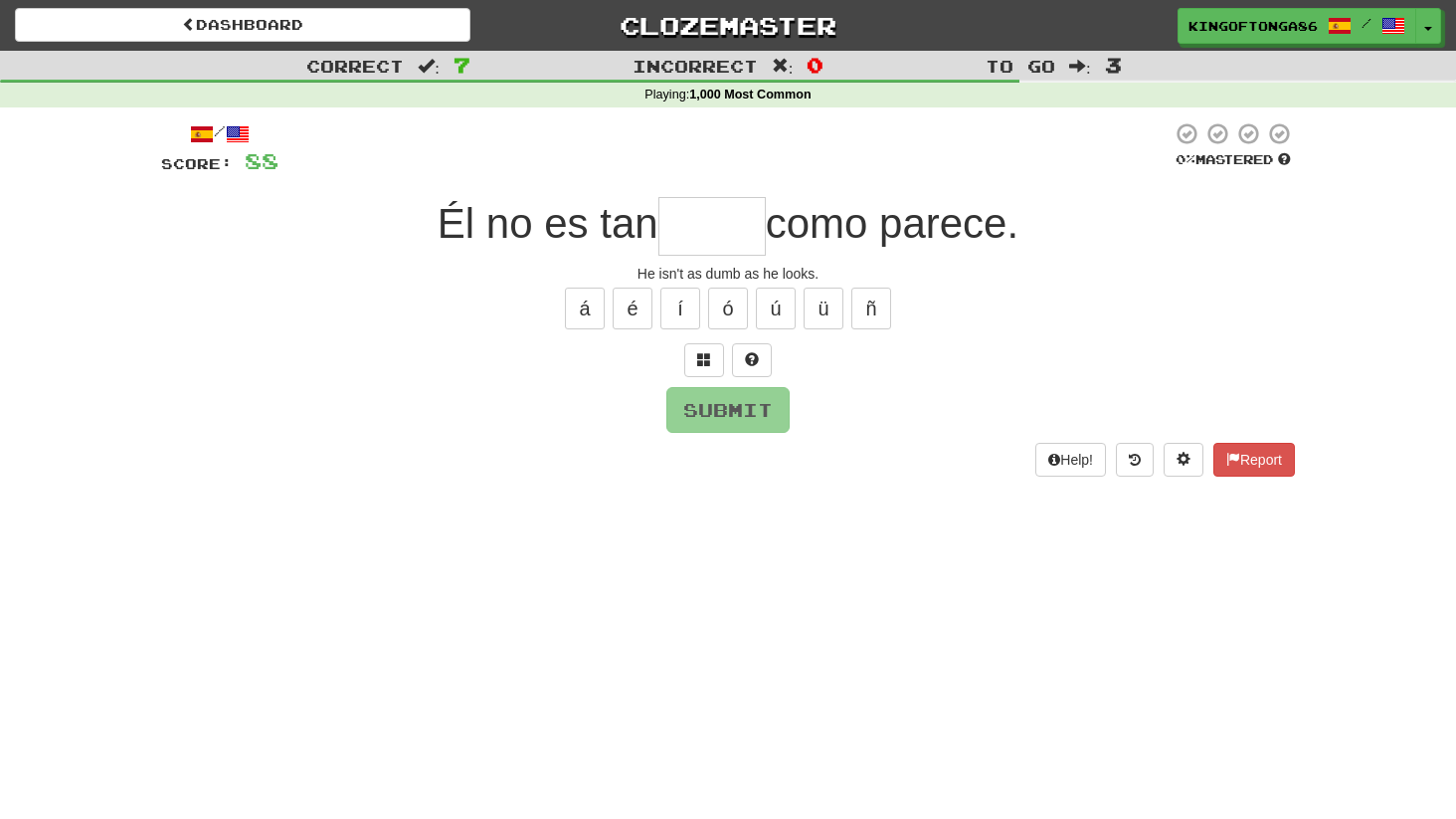 type on "*" 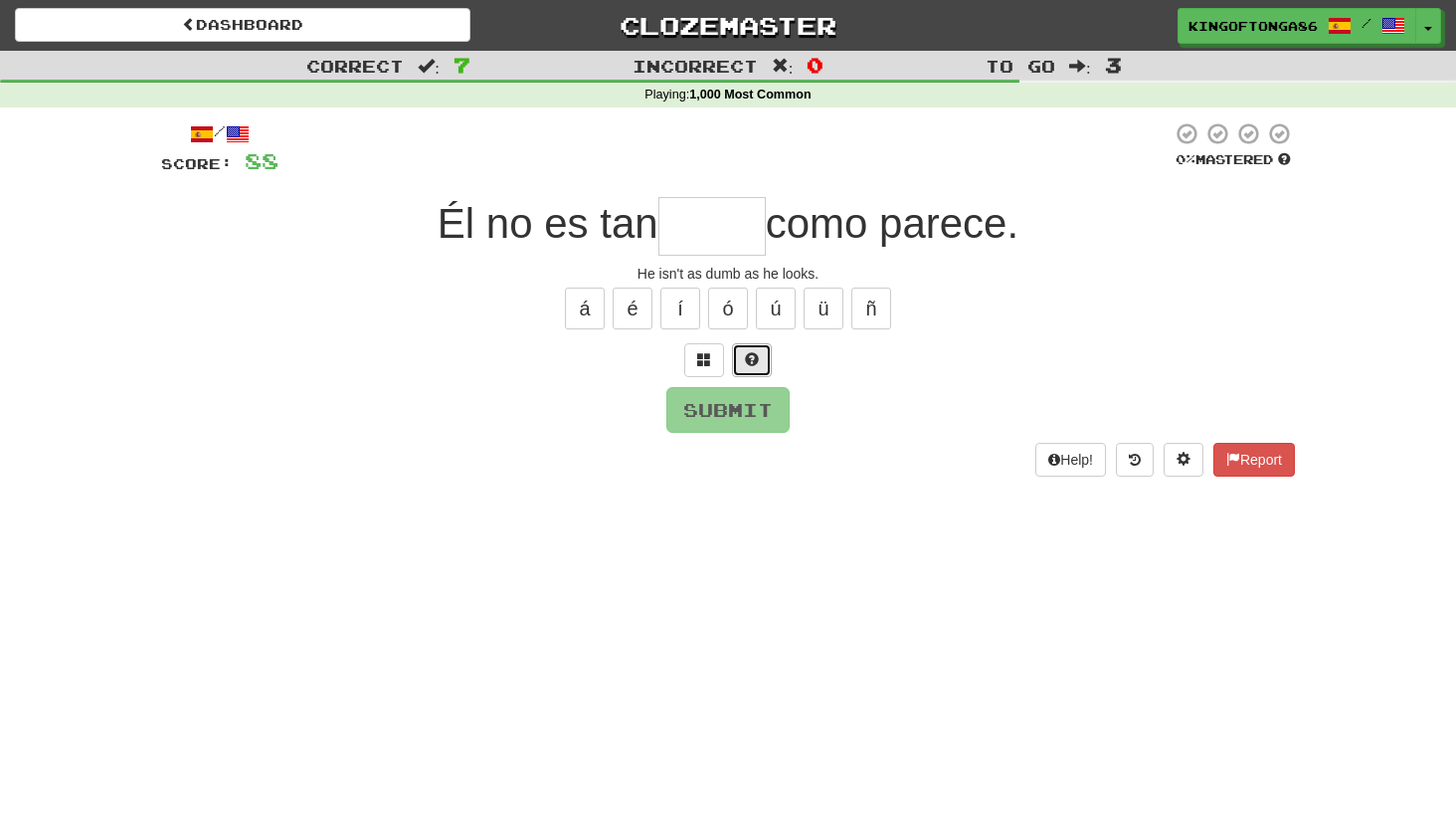 click at bounding box center [752, 359] 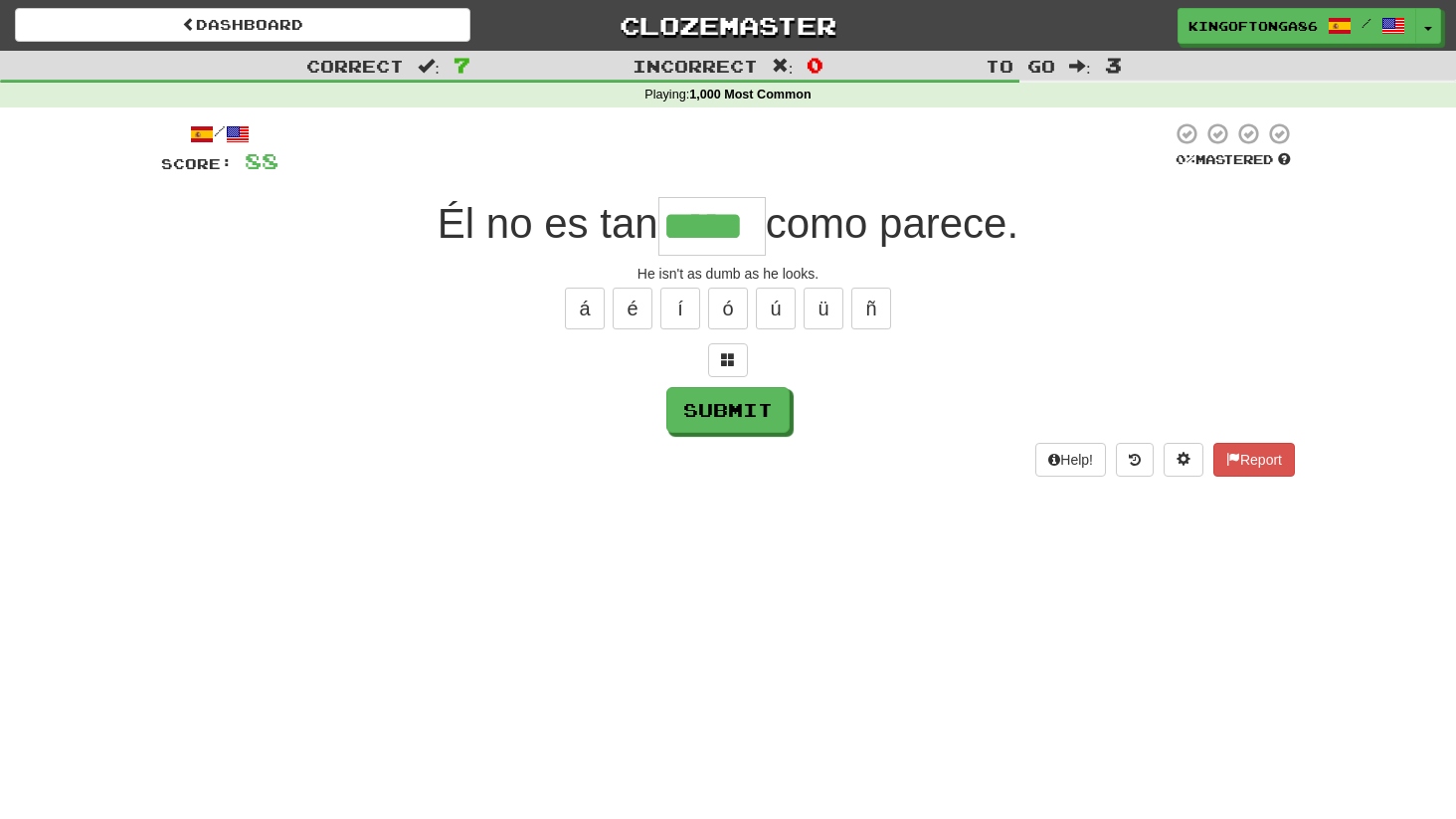 type on "*****" 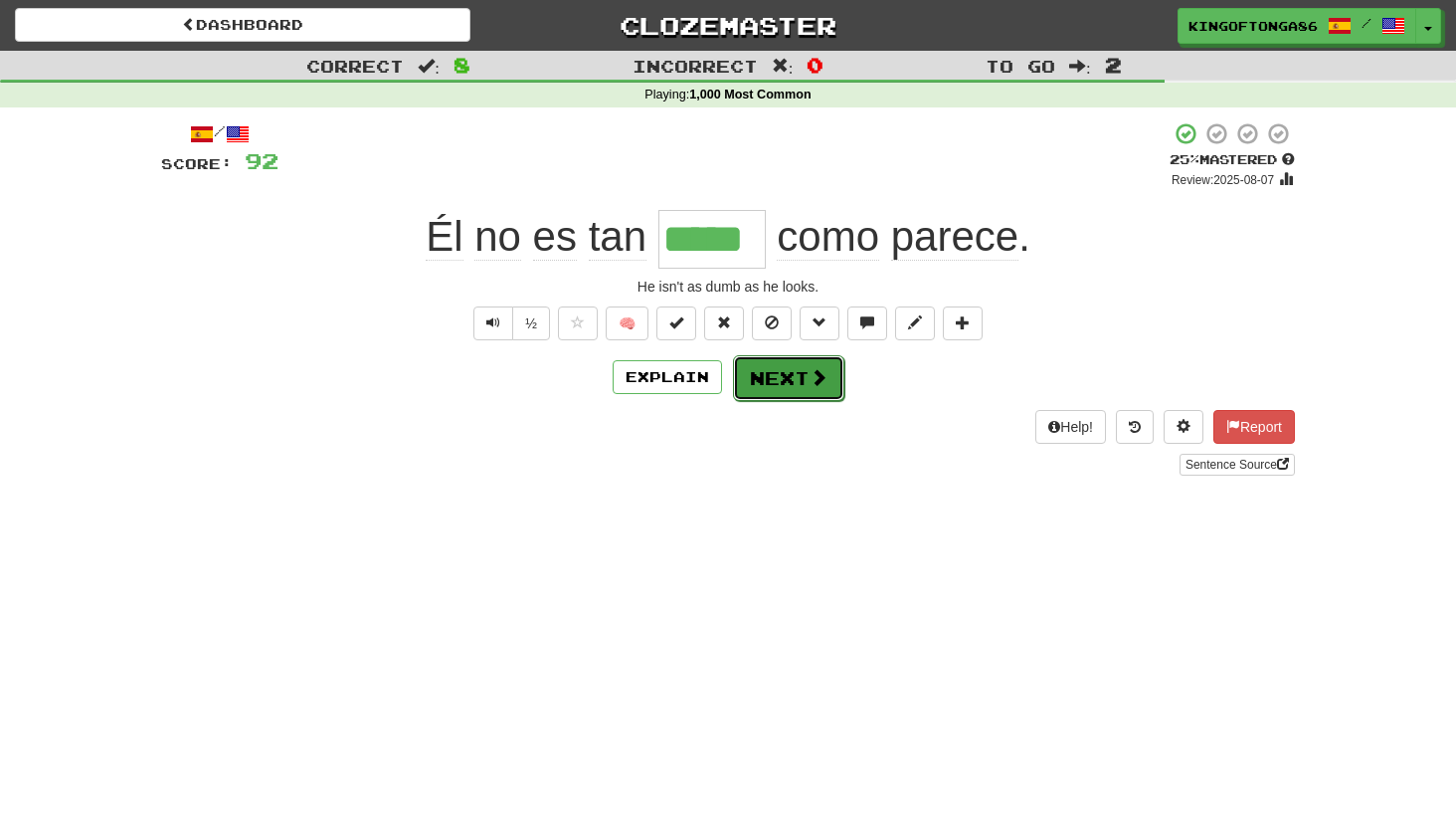 click on "Next" at bounding box center (789, 378) 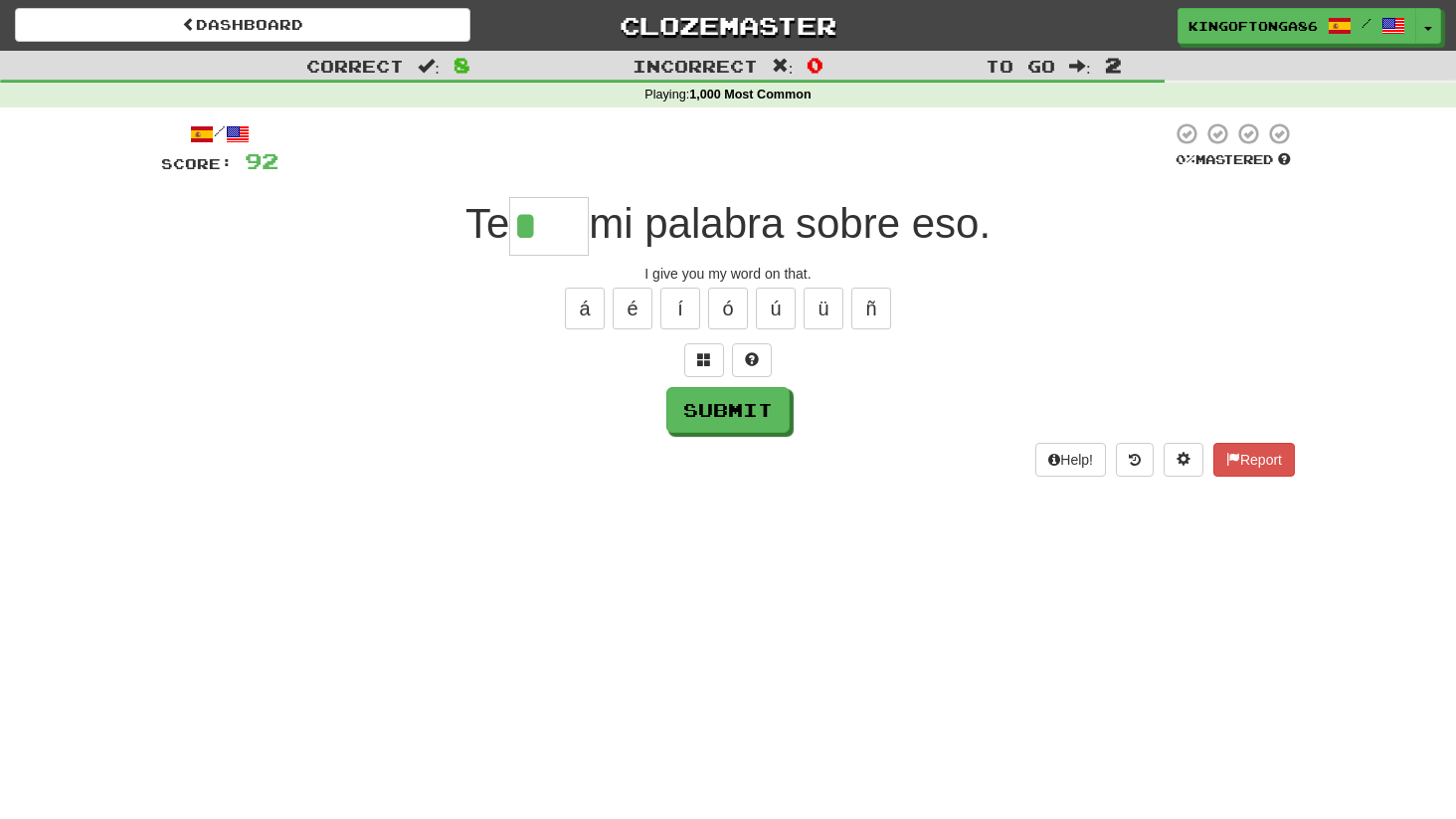click on "Help!  Report" at bounding box center [728, 460] 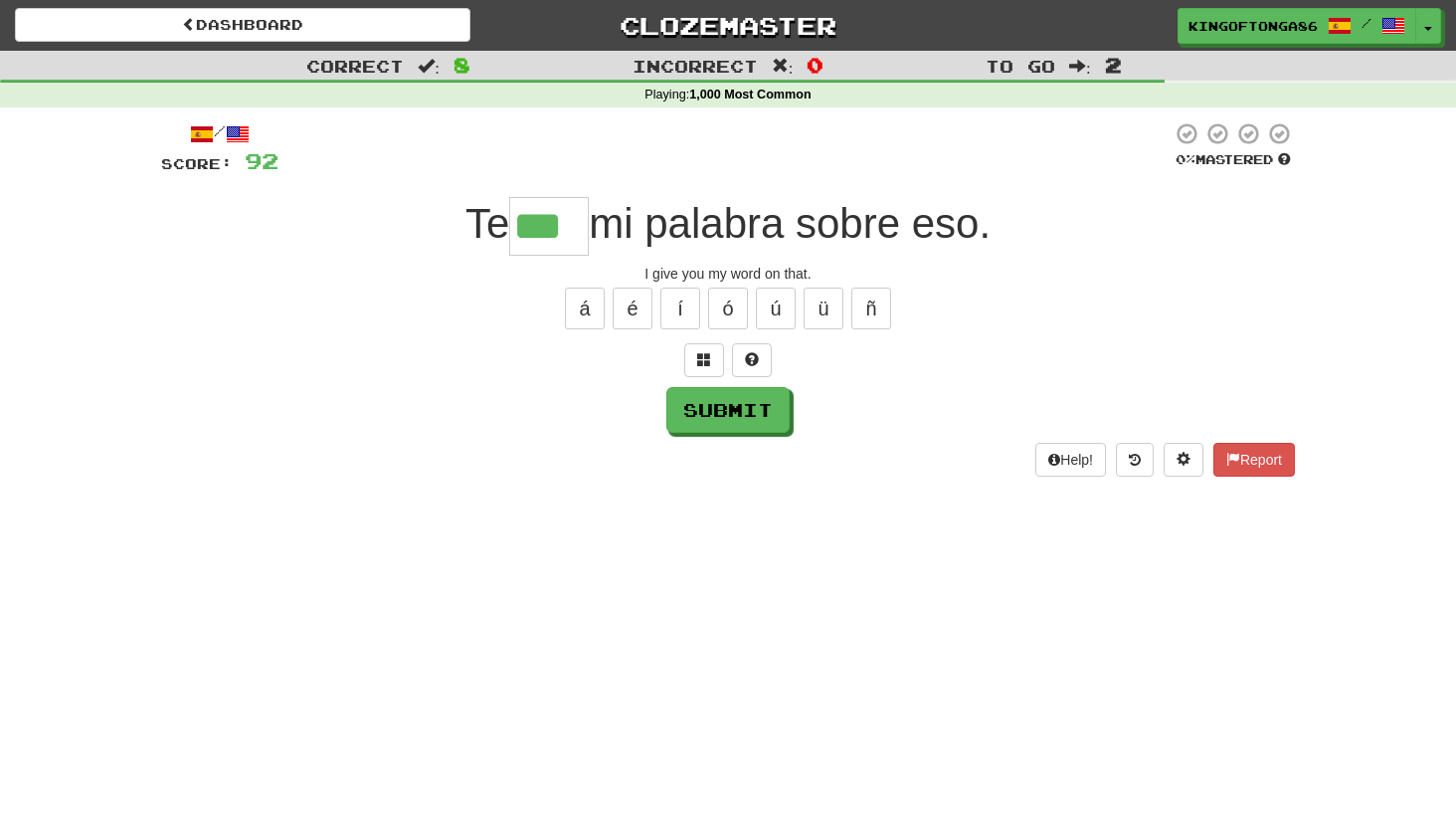 type on "***" 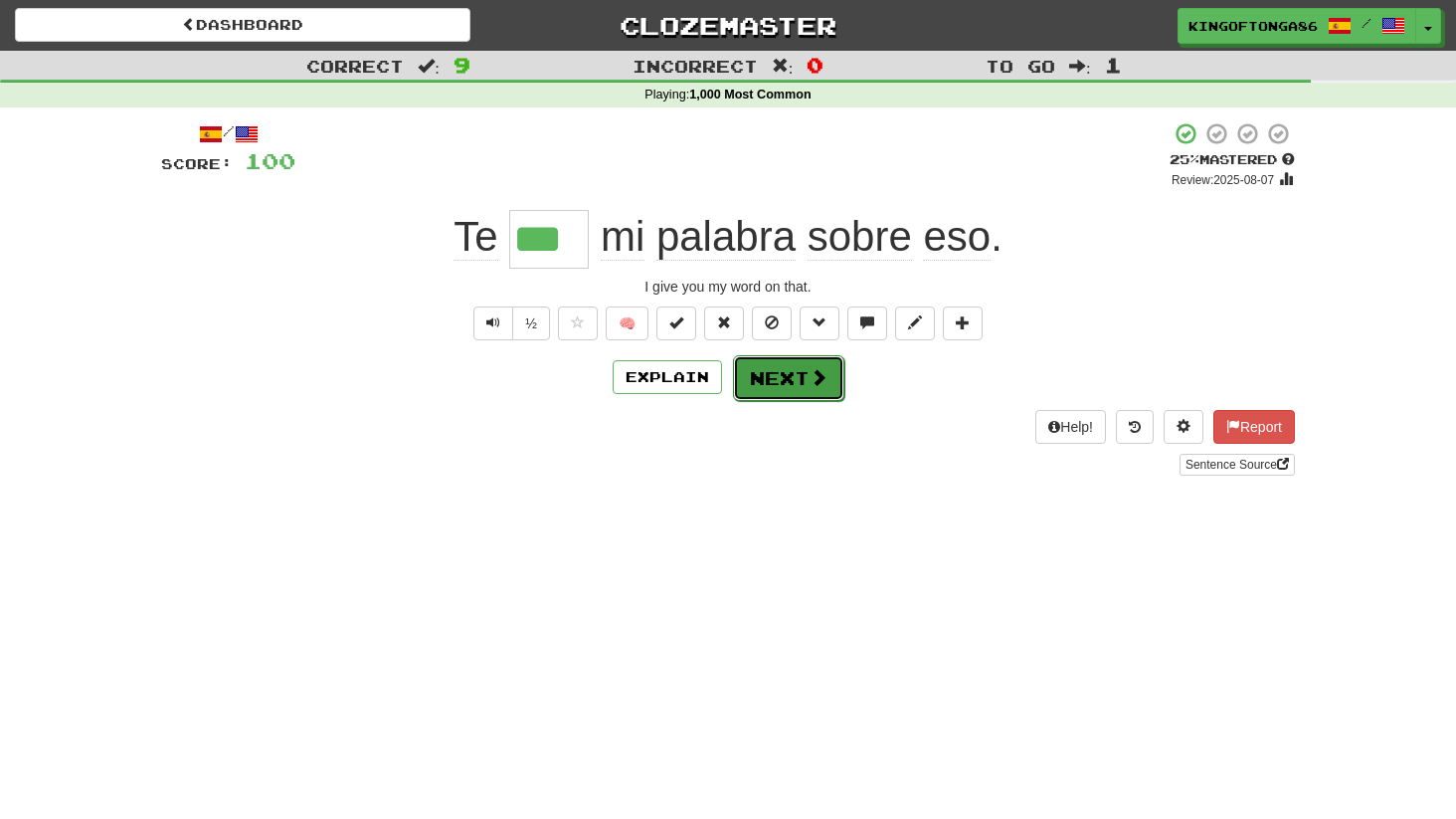 click on "Next" at bounding box center [789, 378] 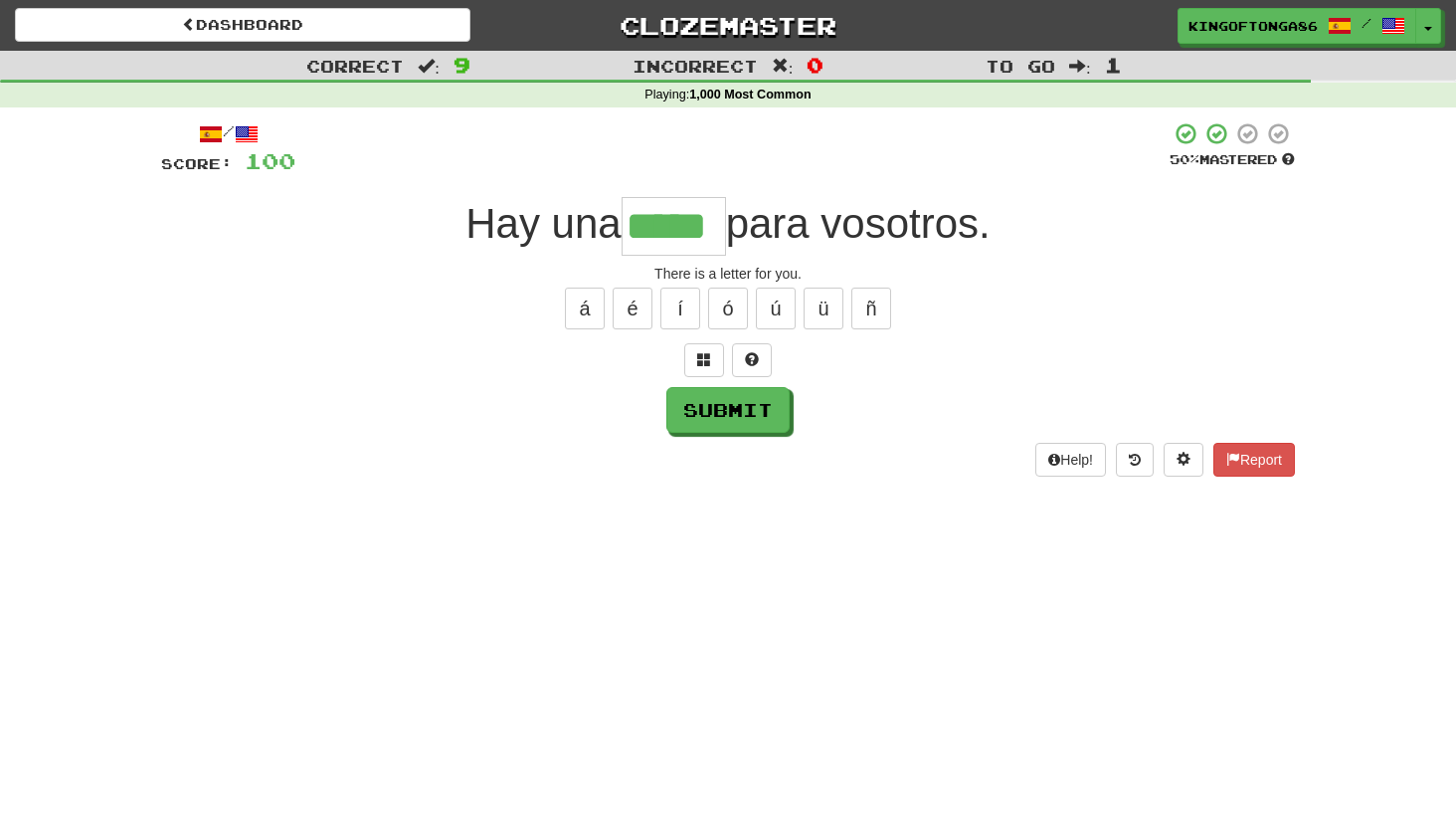 type on "*****" 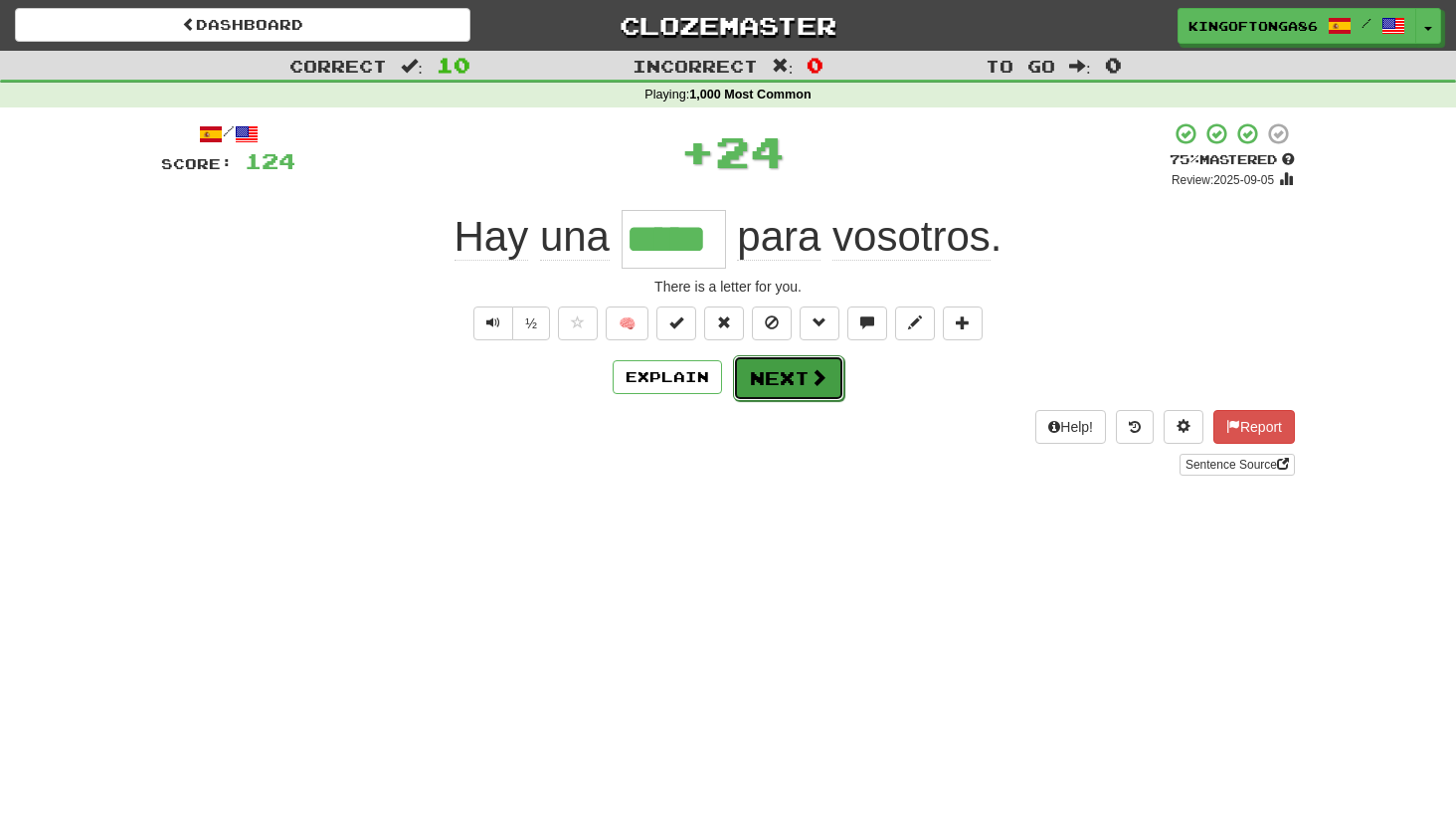click on "Next" at bounding box center [789, 378] 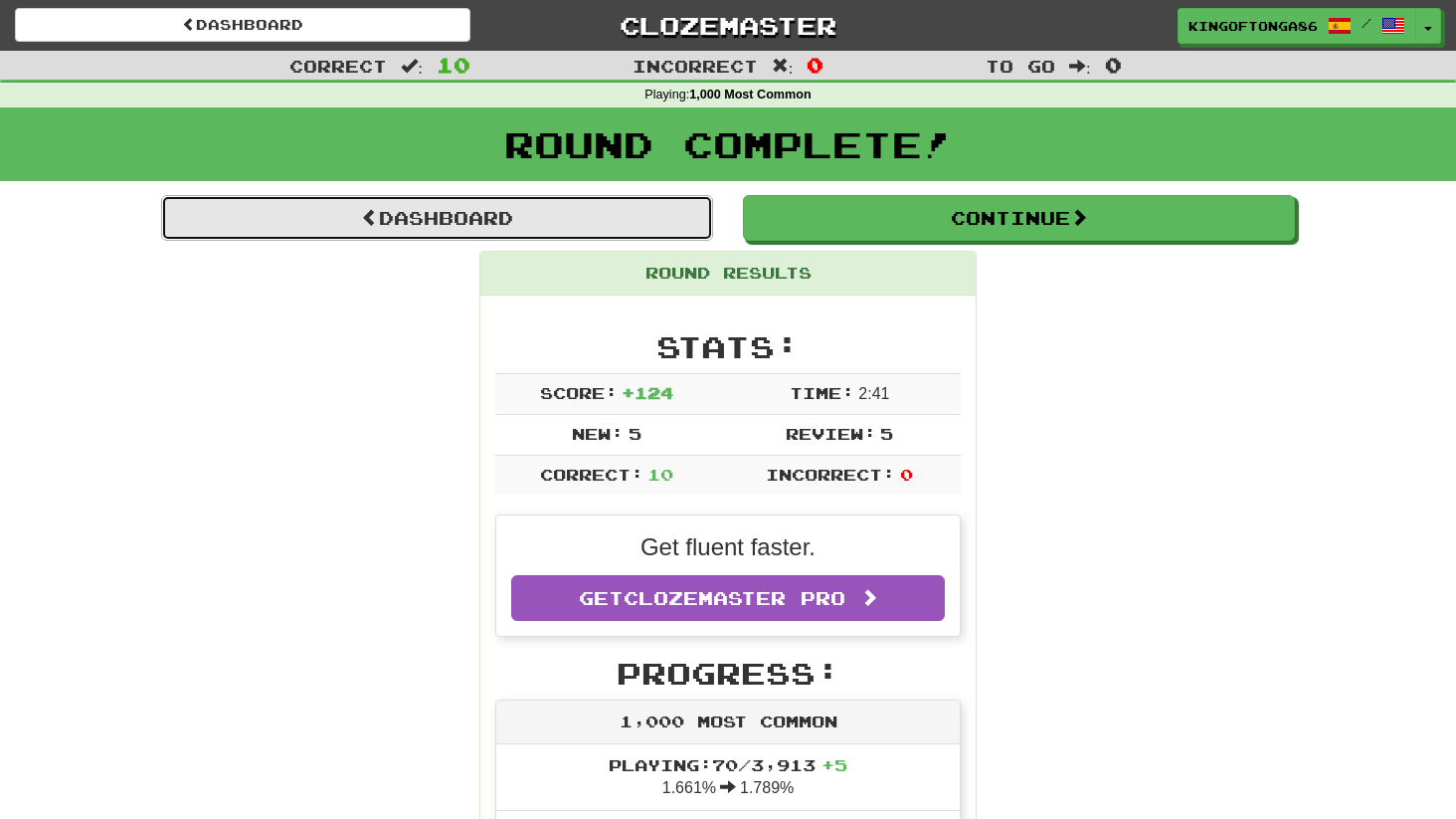 click on "Dashboard" at bounding box center [437, 218] 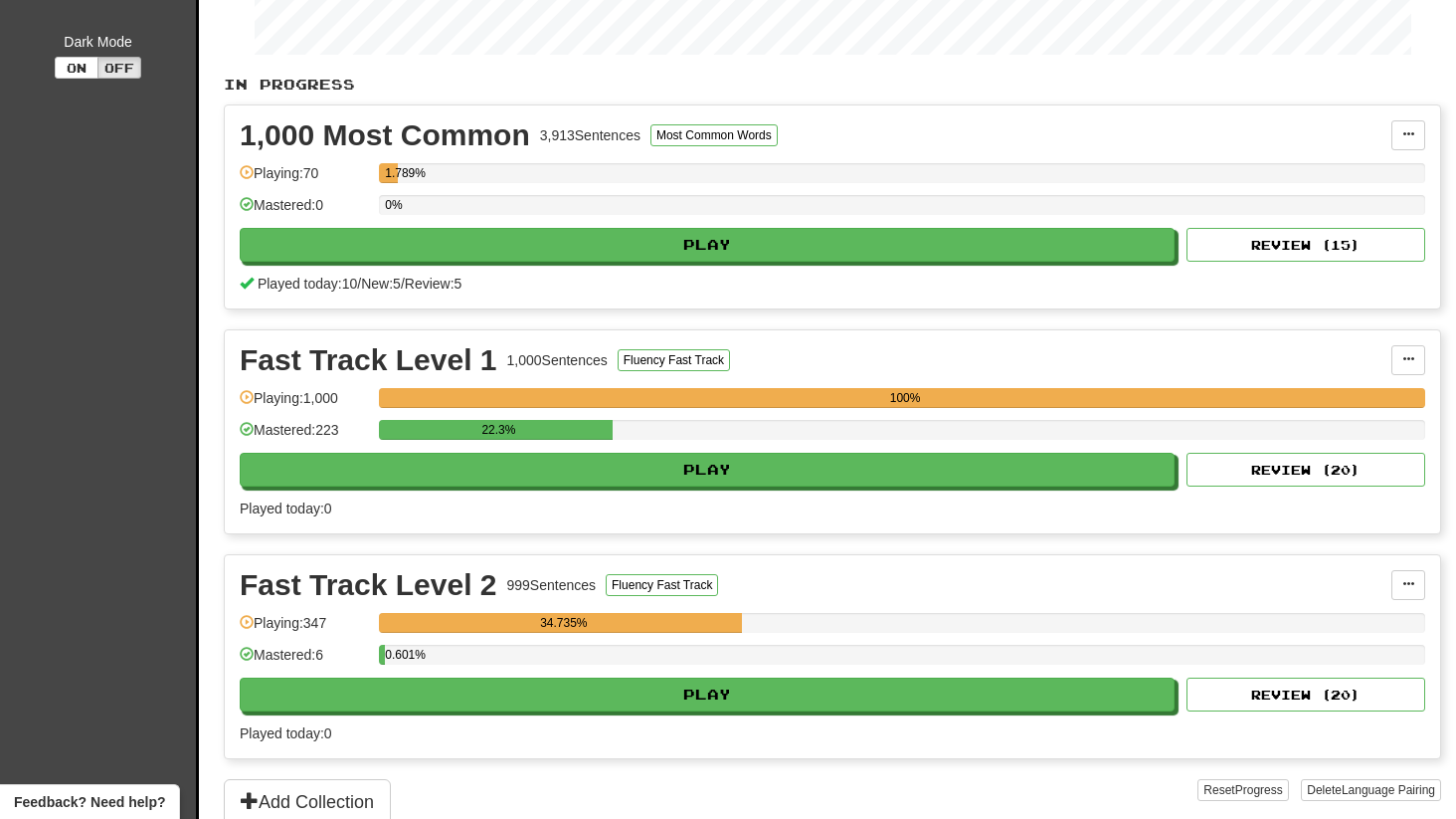 scroll, scrollTop: 373, scrollLeft: 0, axis: vertical 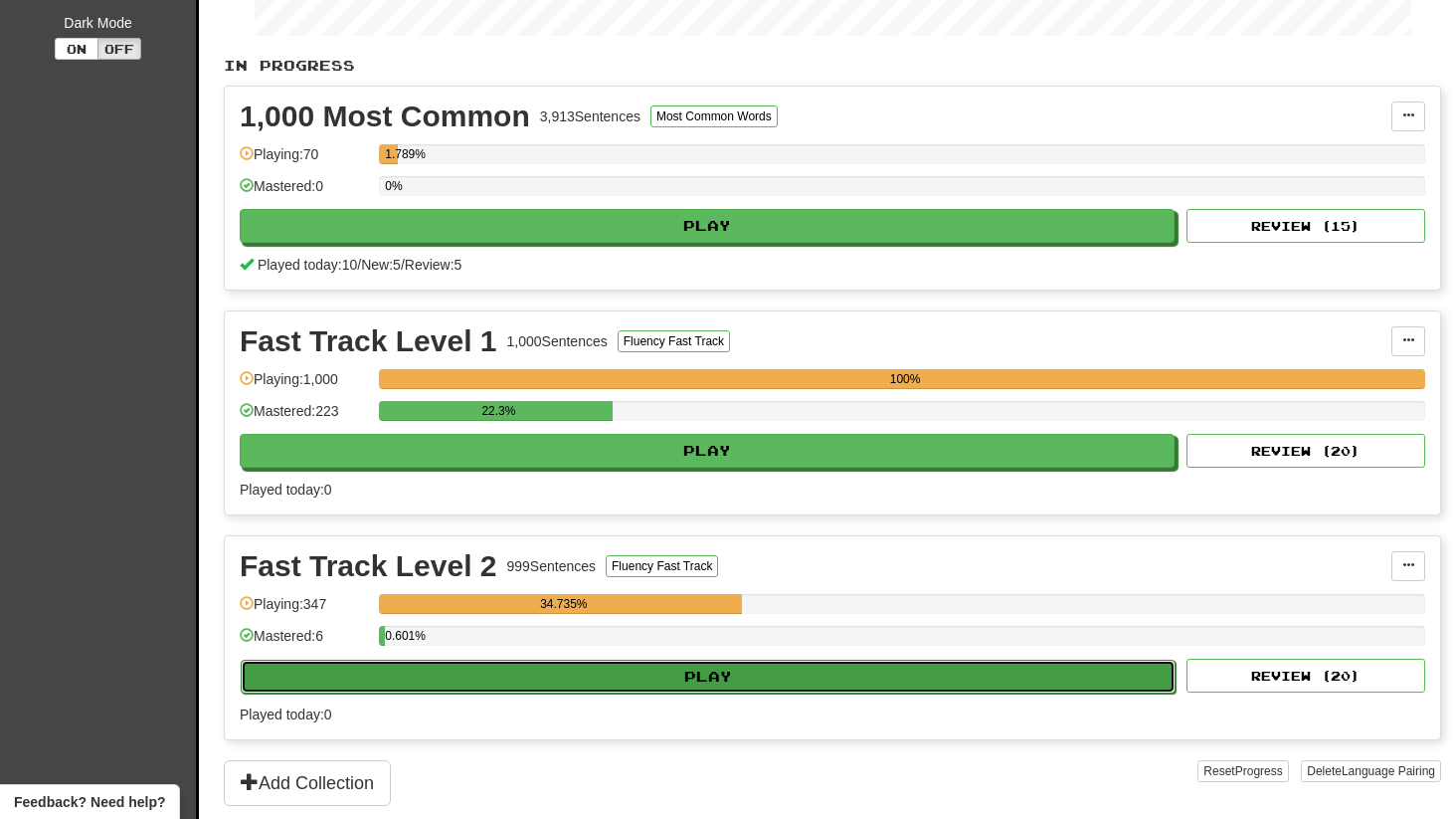 click on "Play" at bounding box center [708, 677] 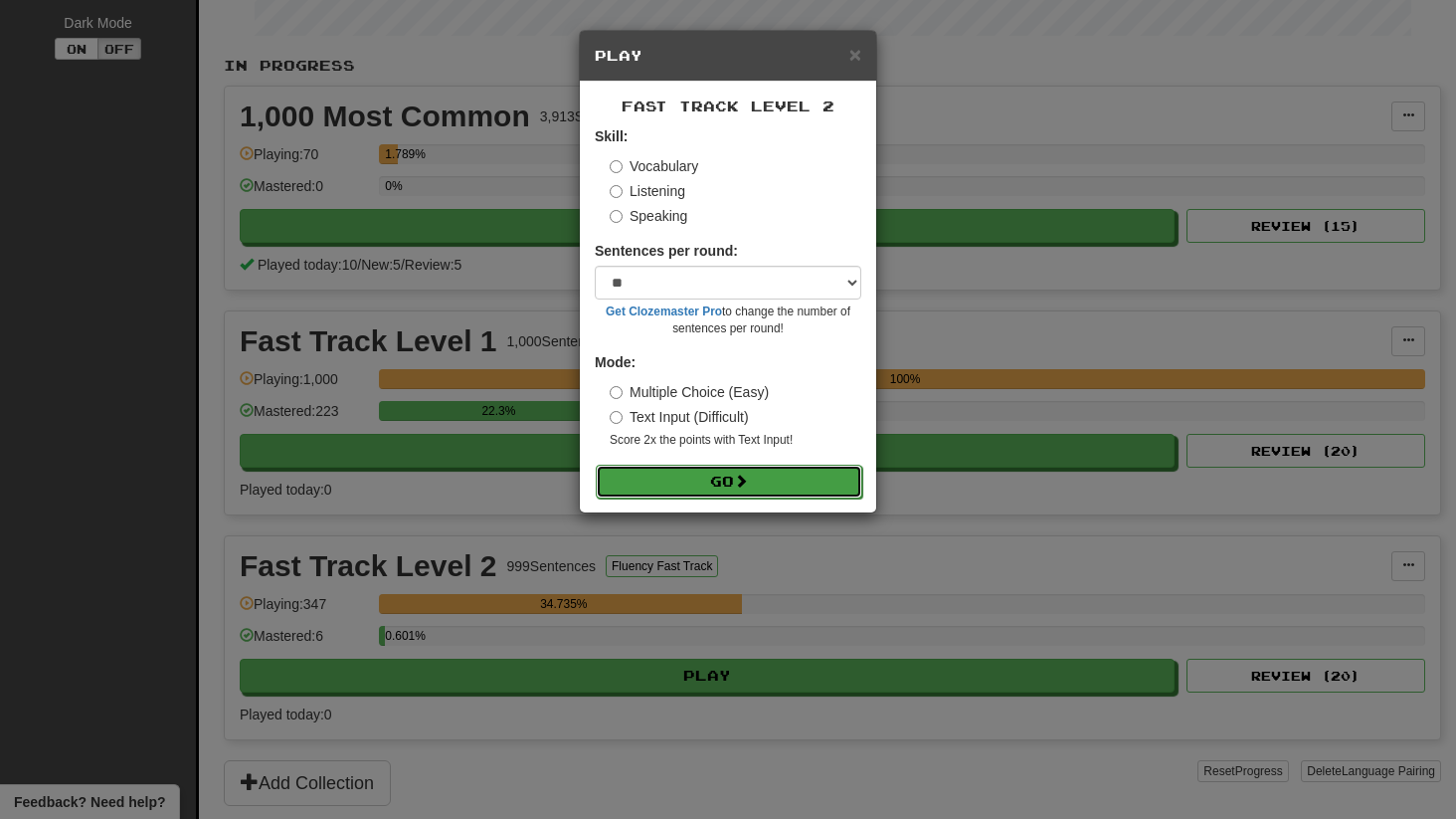 click on "Go" at bounding box center (729, 482) 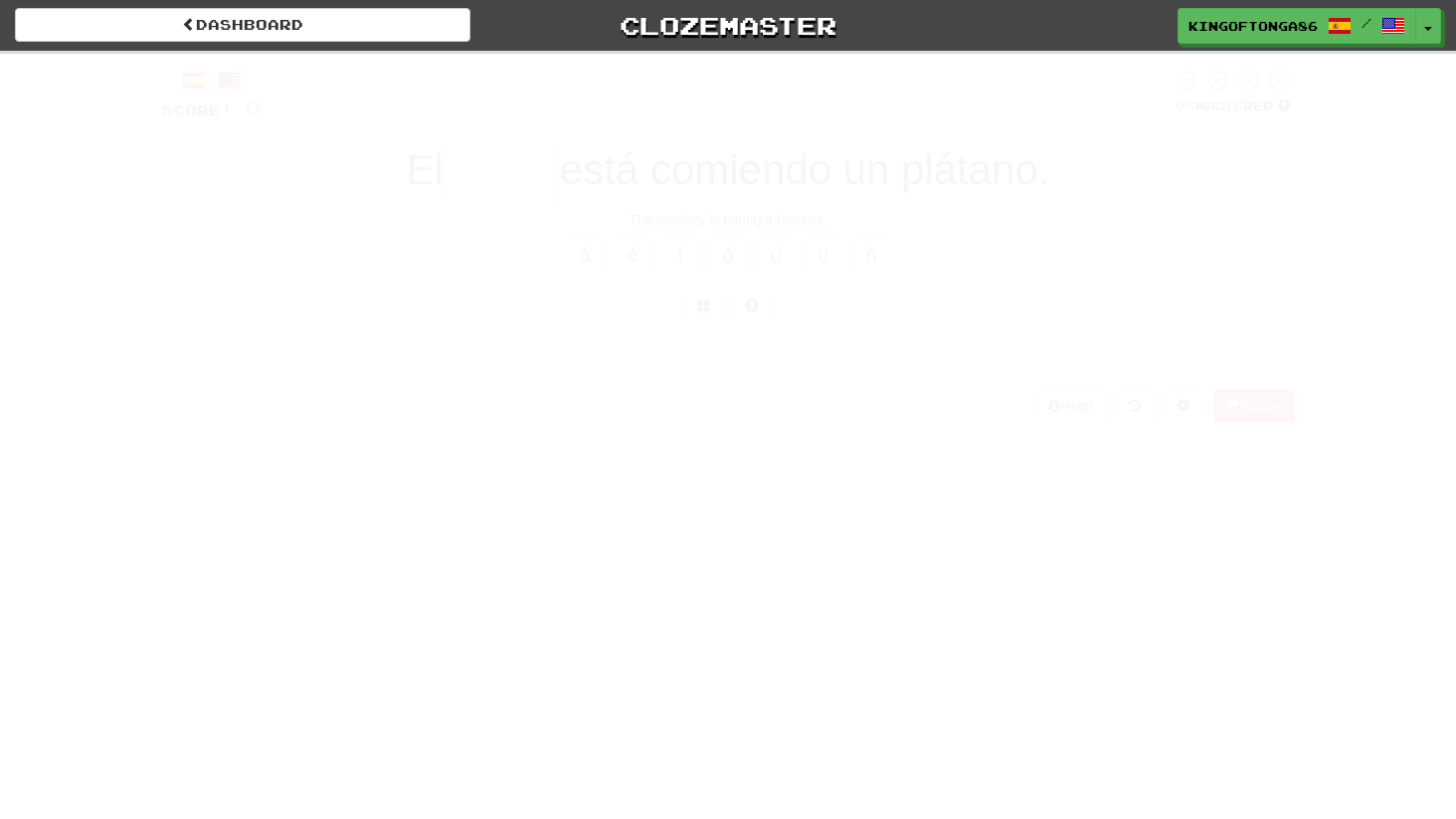 scroll, scrollTop: 0, scrollLeft: 0, axis: both 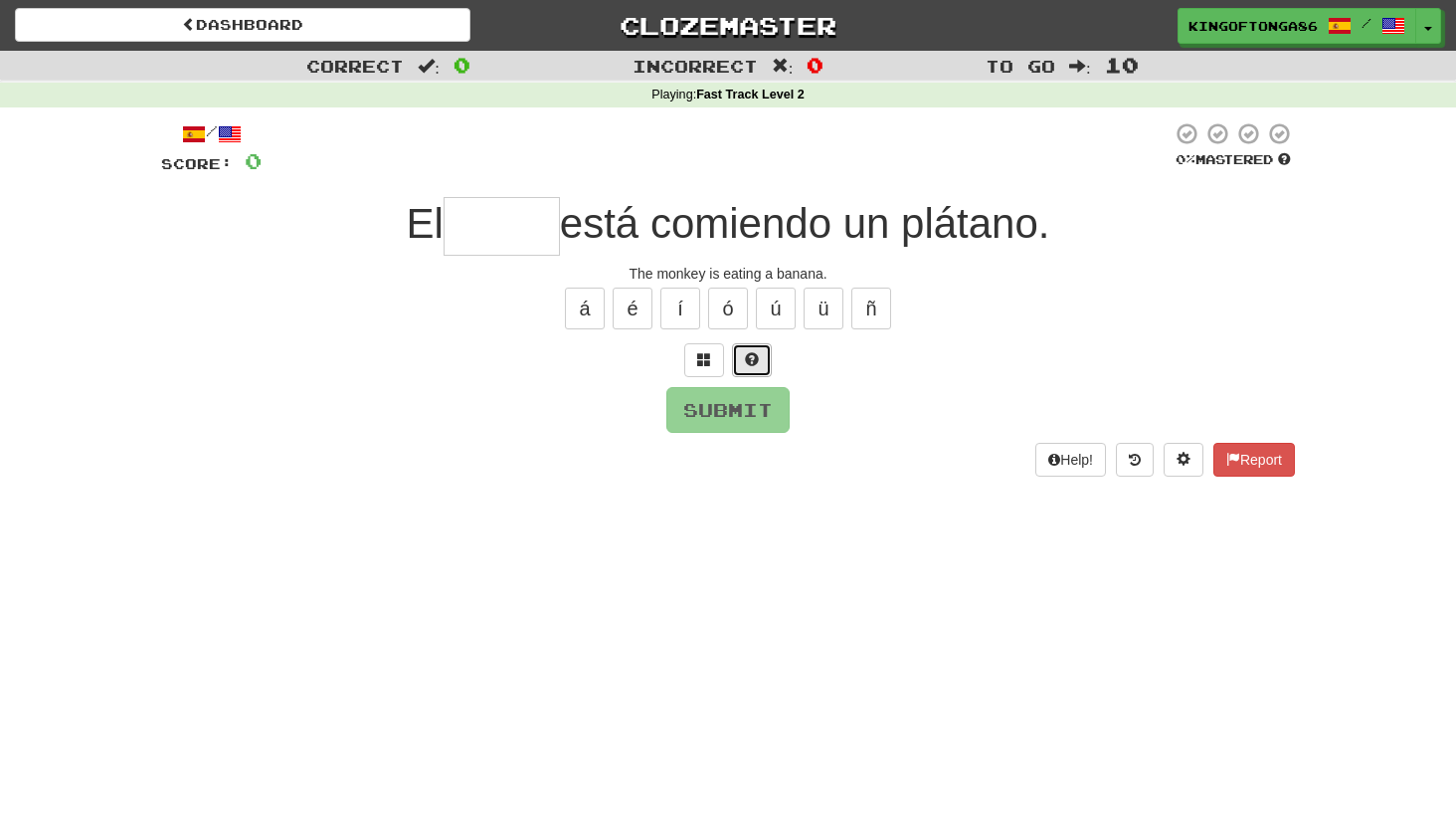 click at bounding box center [752, 359] 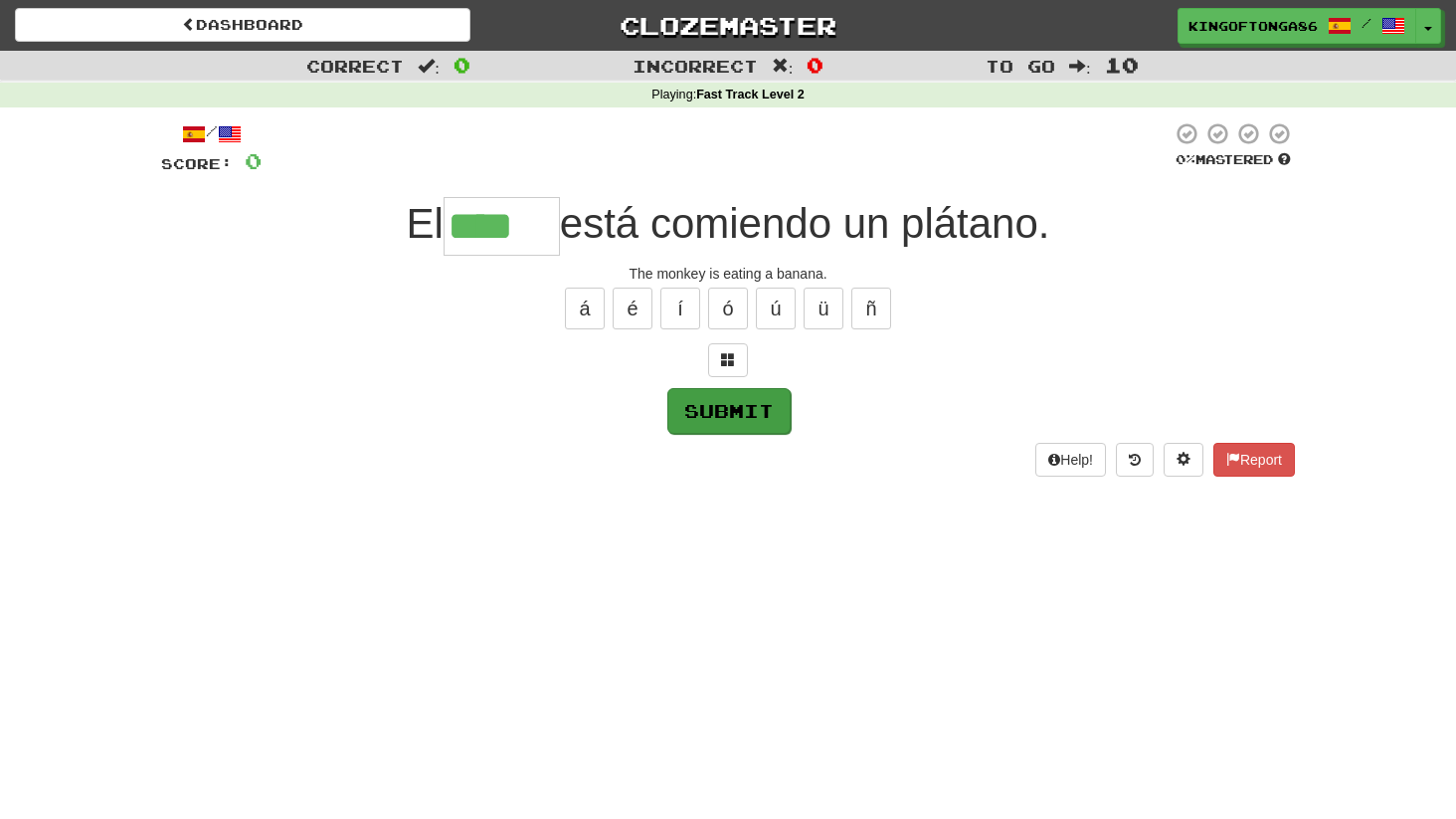 type on "****" 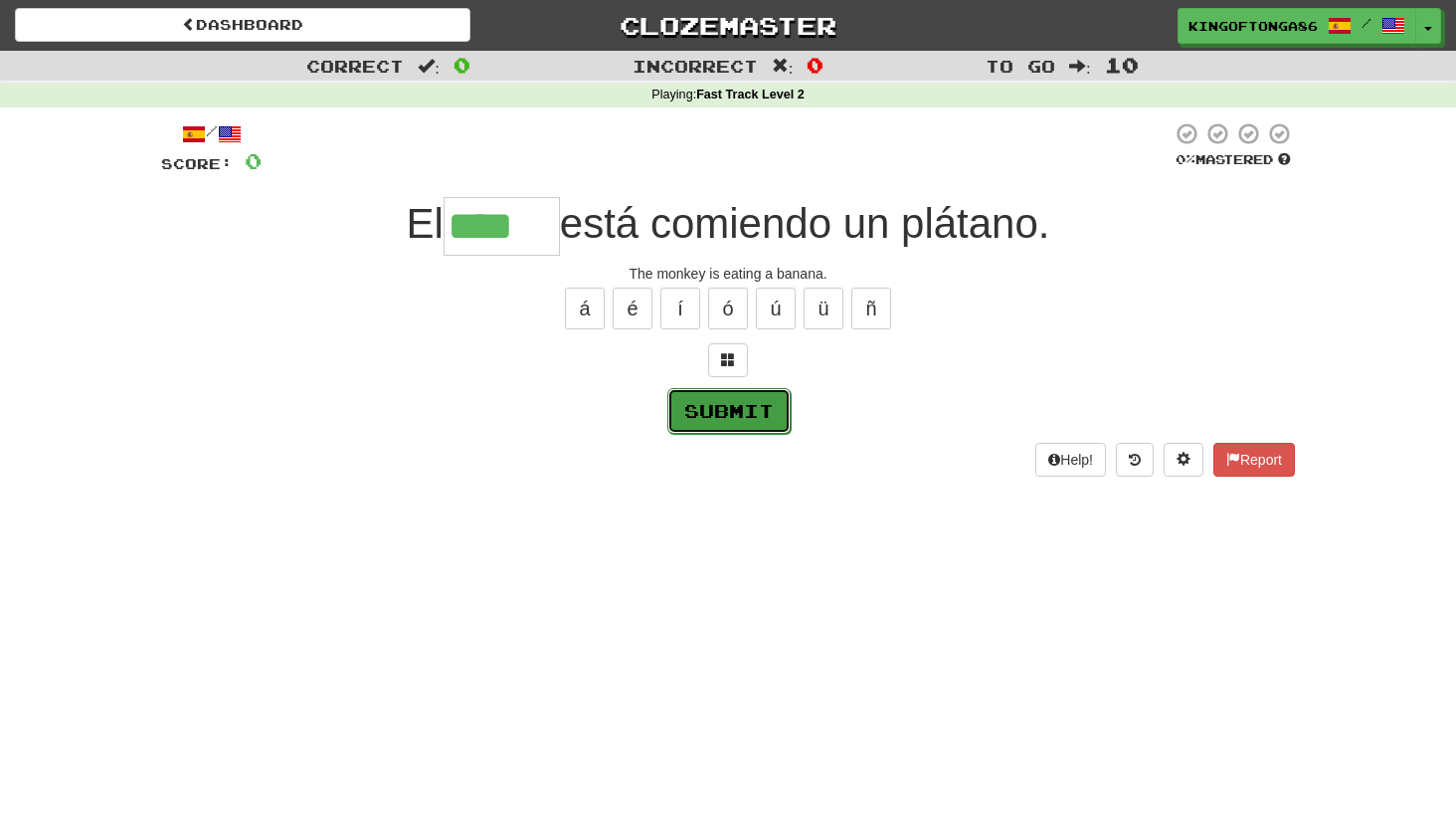 click on "Submit" at bounding box center (729, 411) 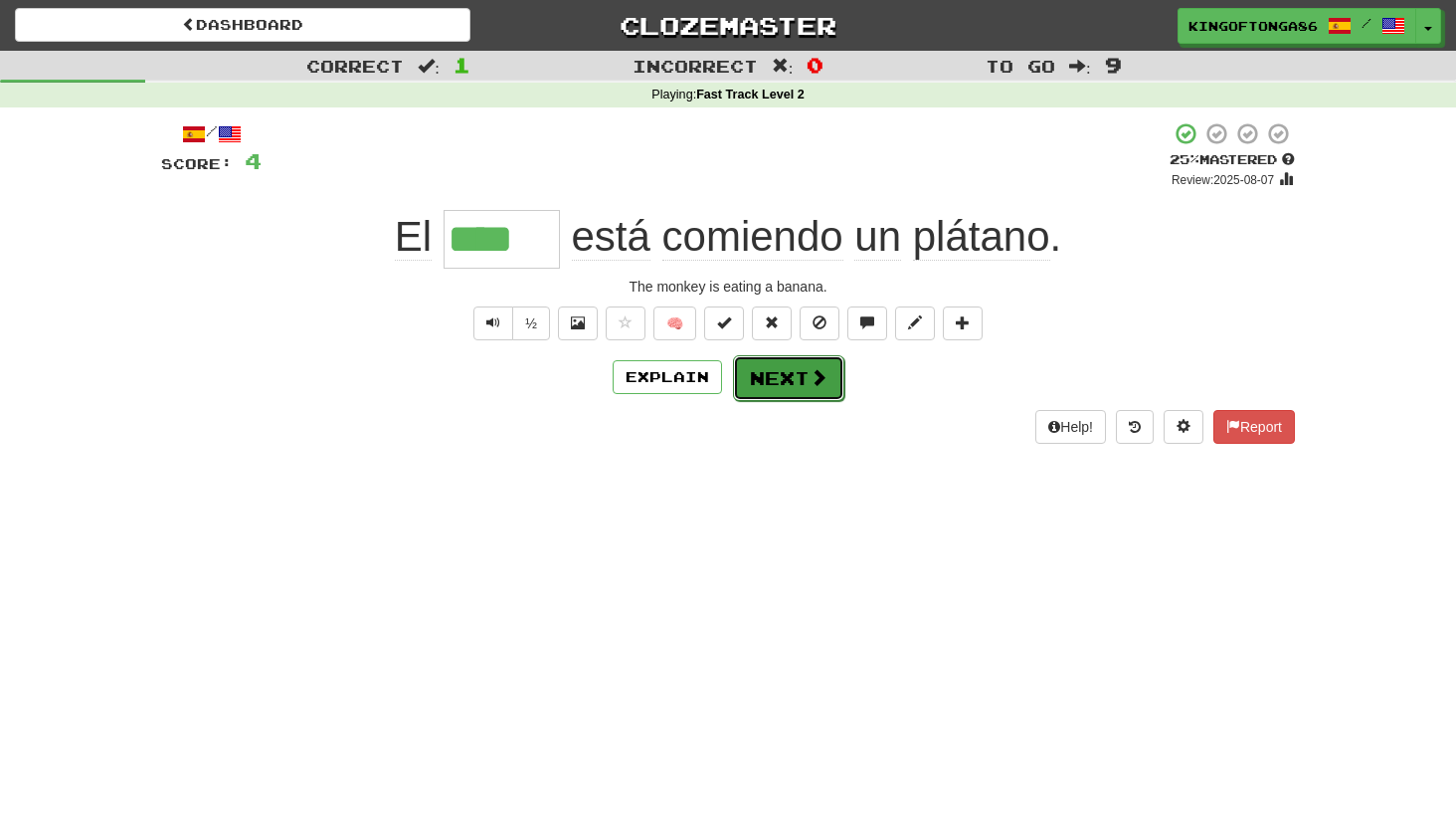 click on "Next" at bounding box center (789, 378) 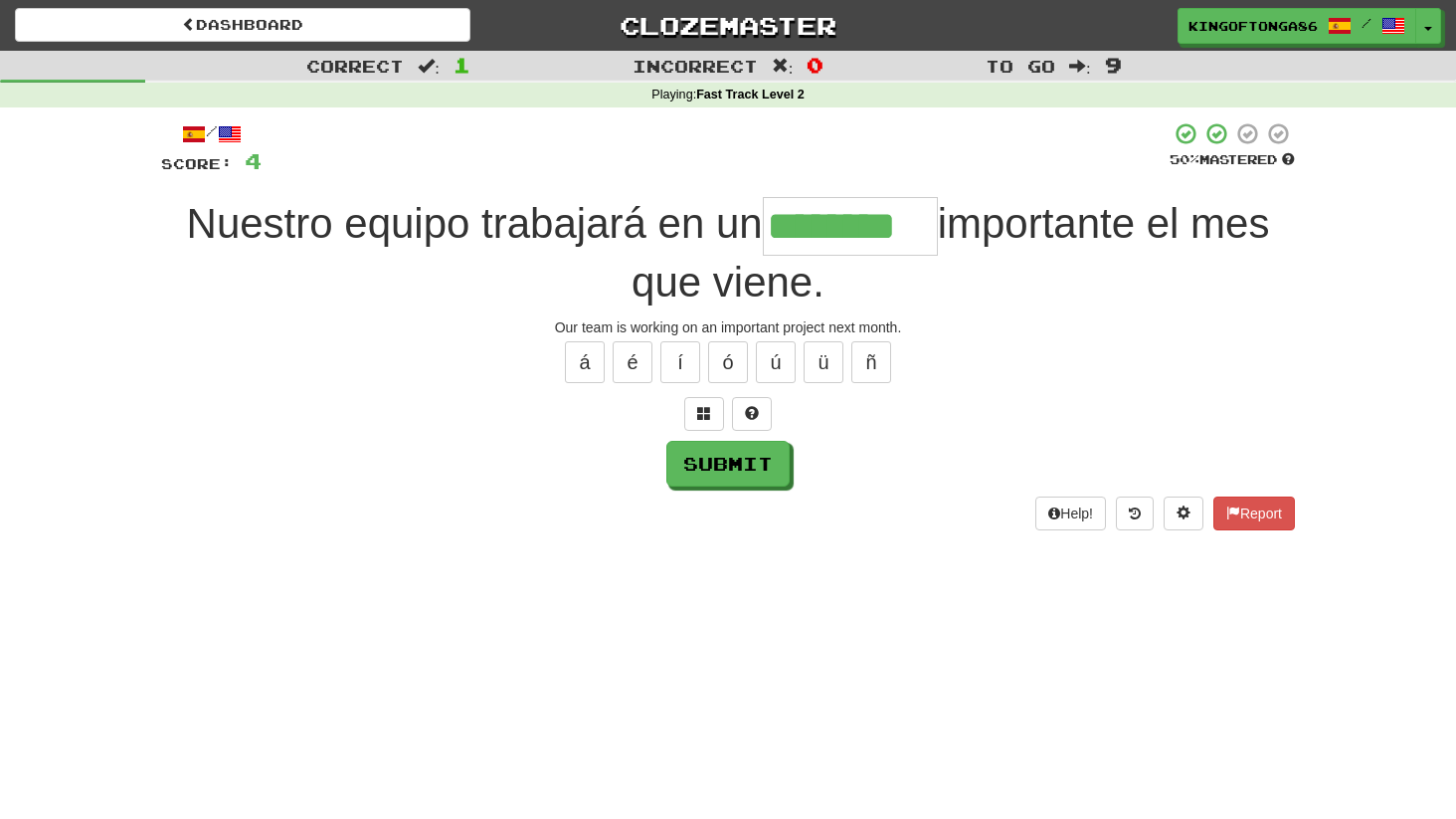 type on "********" 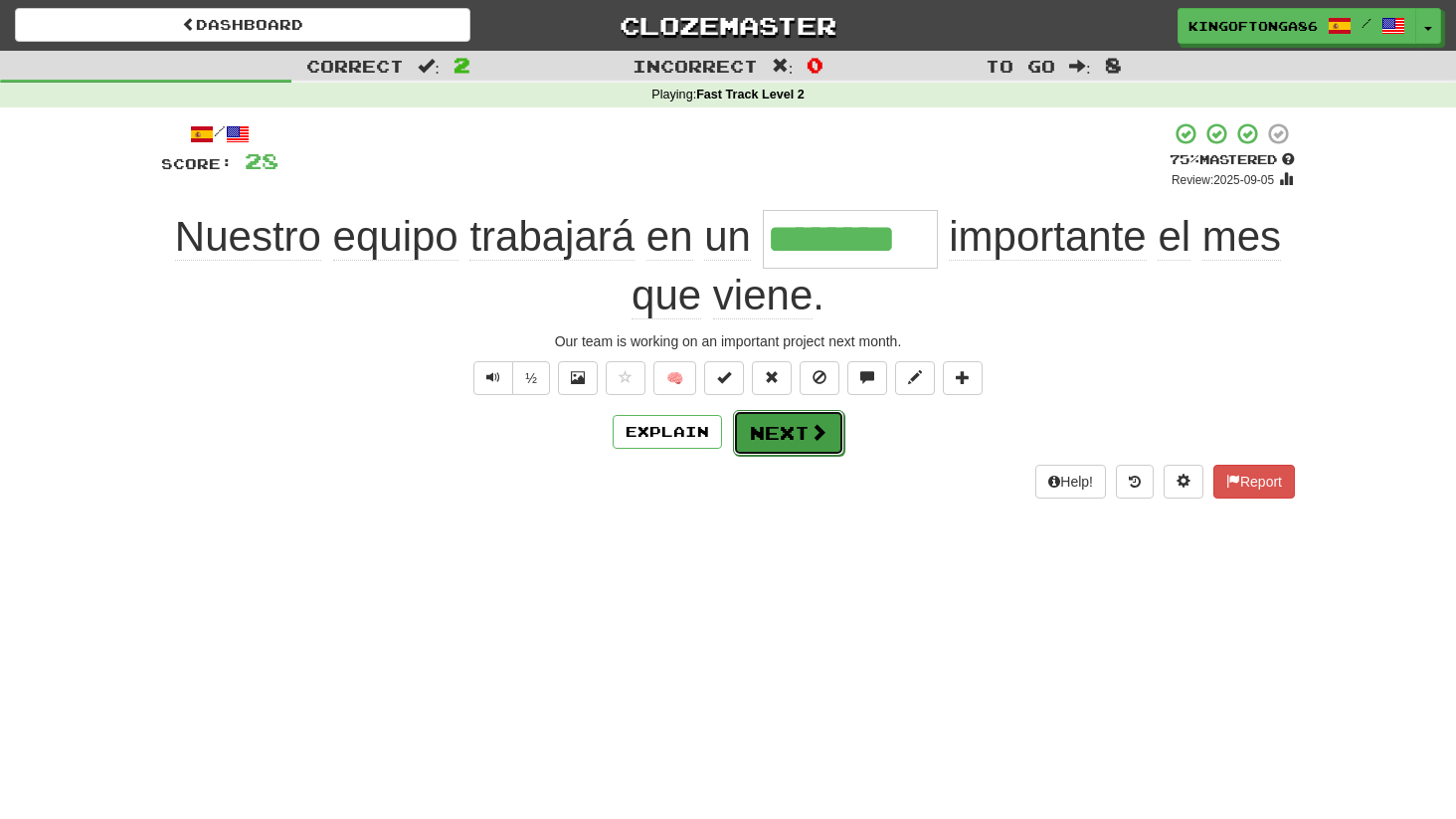 click at bounding box center (819, 432) 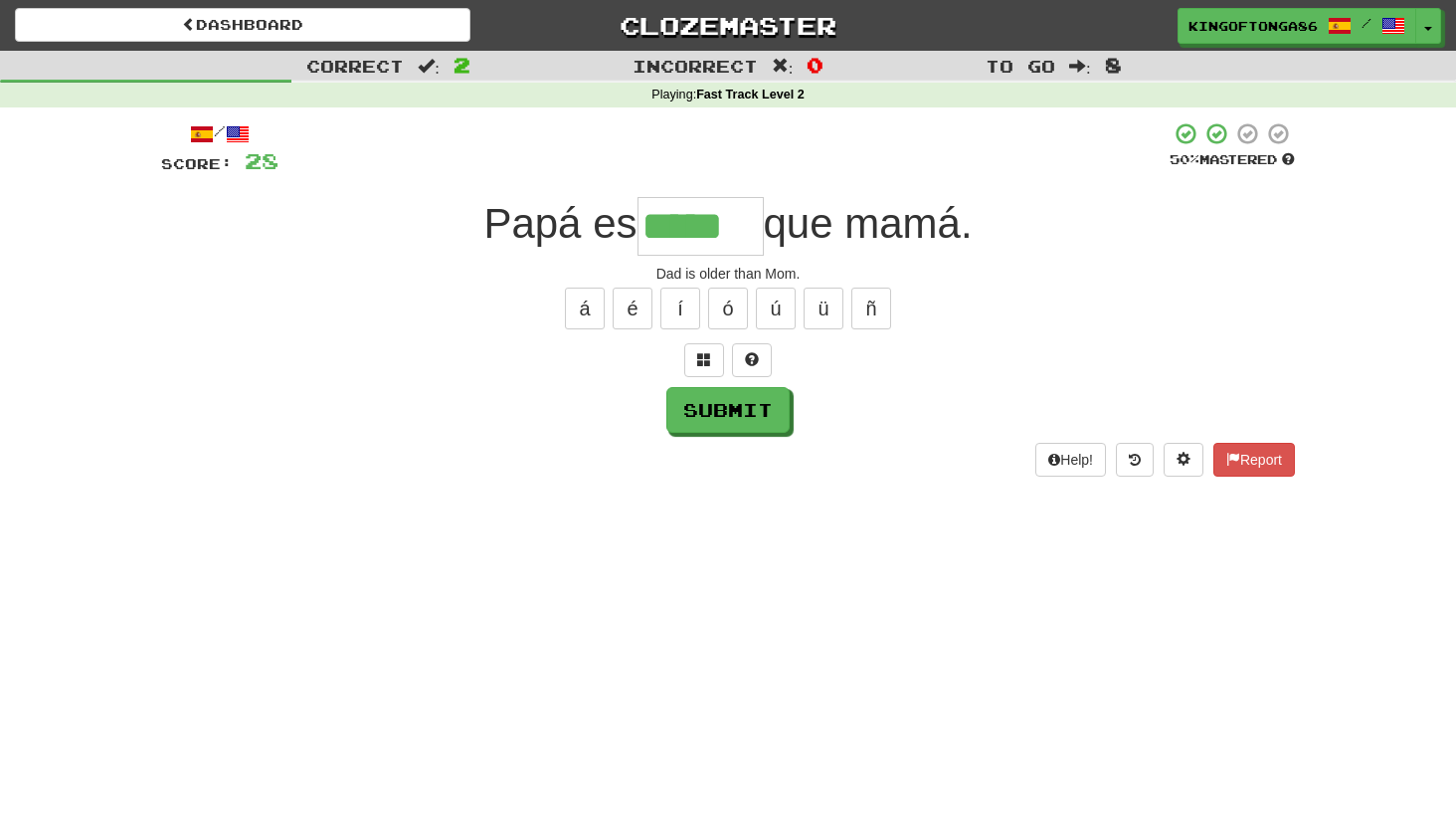 type on "*****" 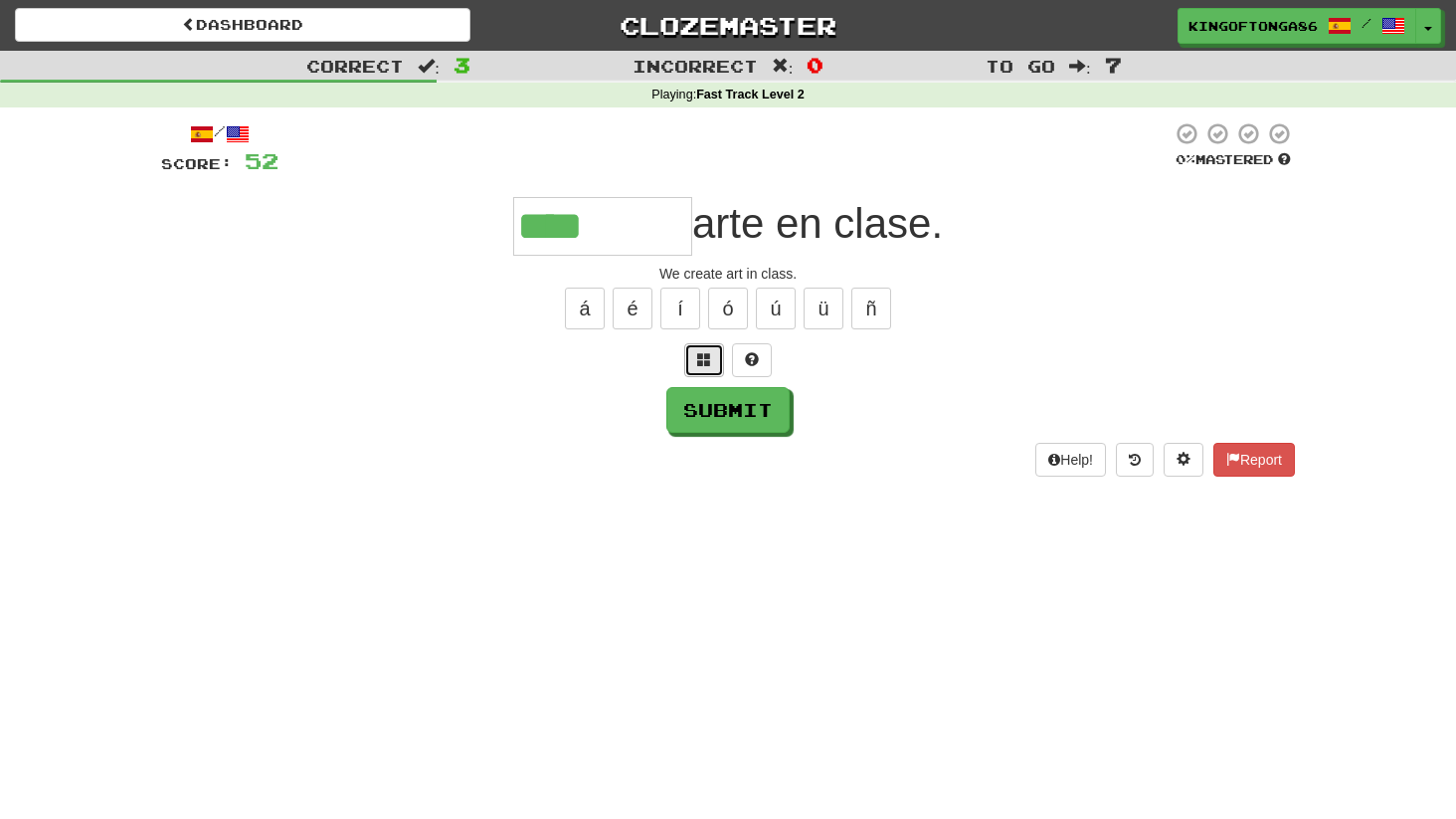 click at bounding box center (704, 360) 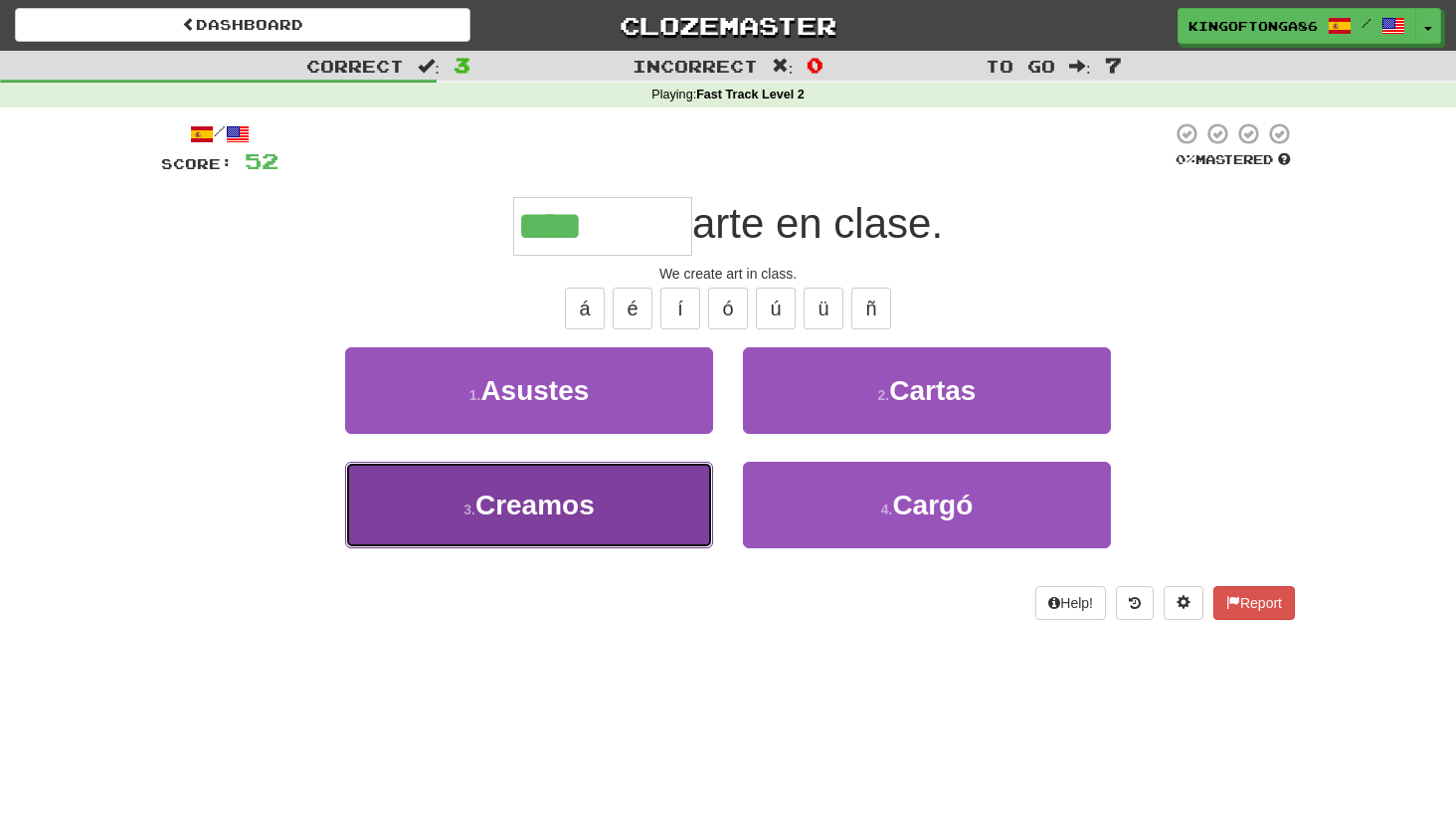 click on "3 .  Creamos" at bounding box center [529, 505] 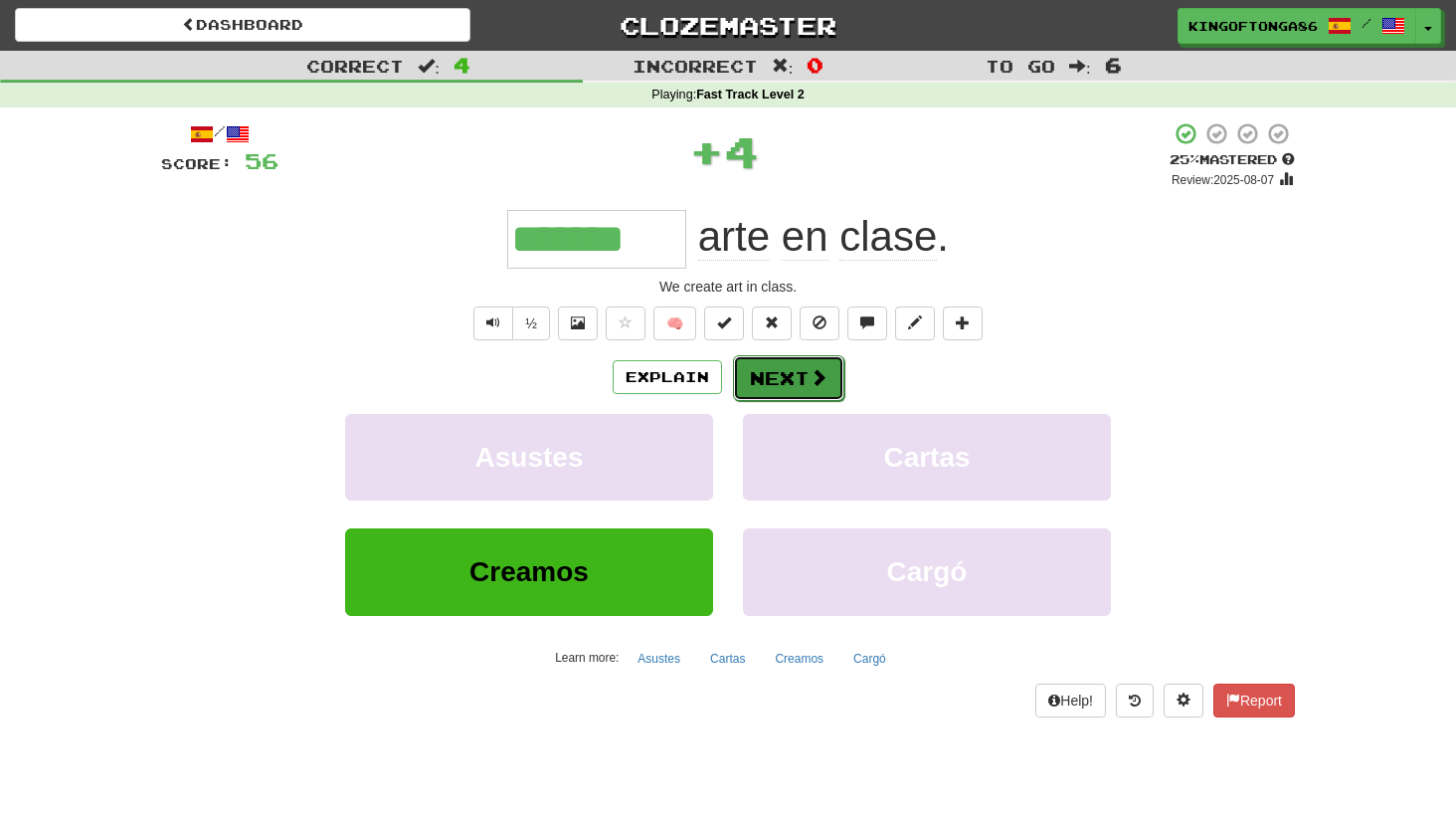 click on "Next" at bounding box center (789, 378) 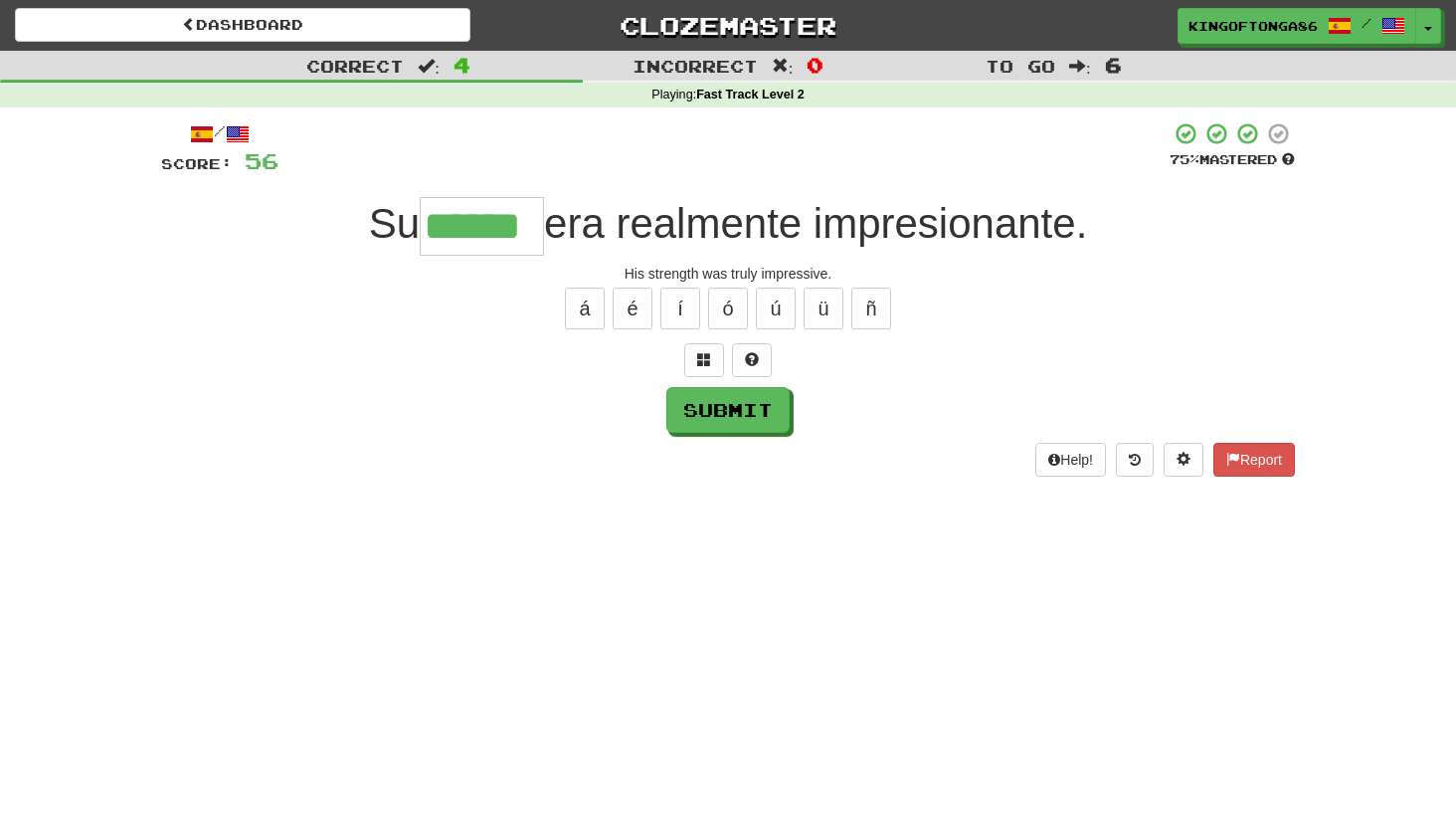 type on "******" 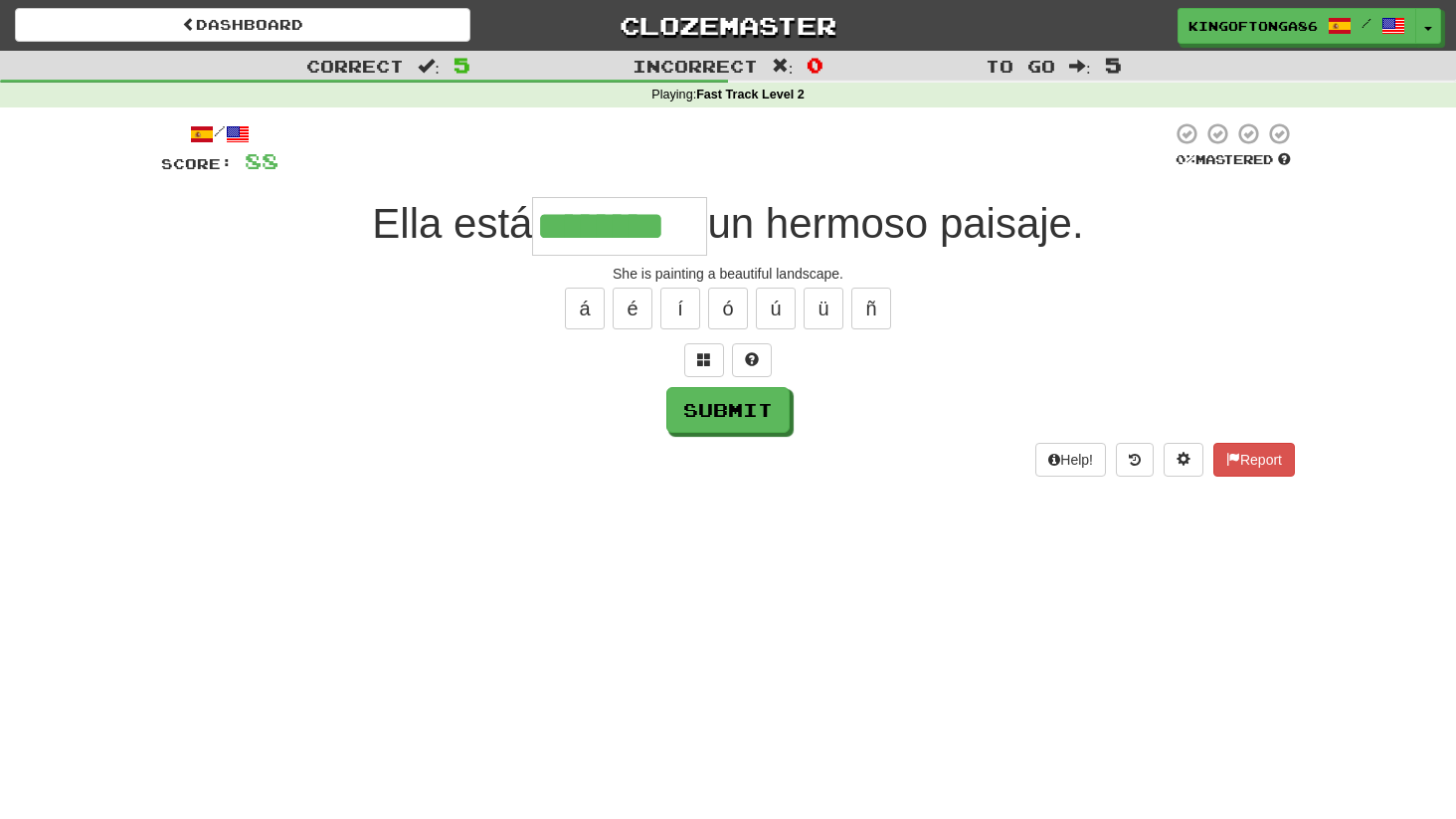 type on "********" 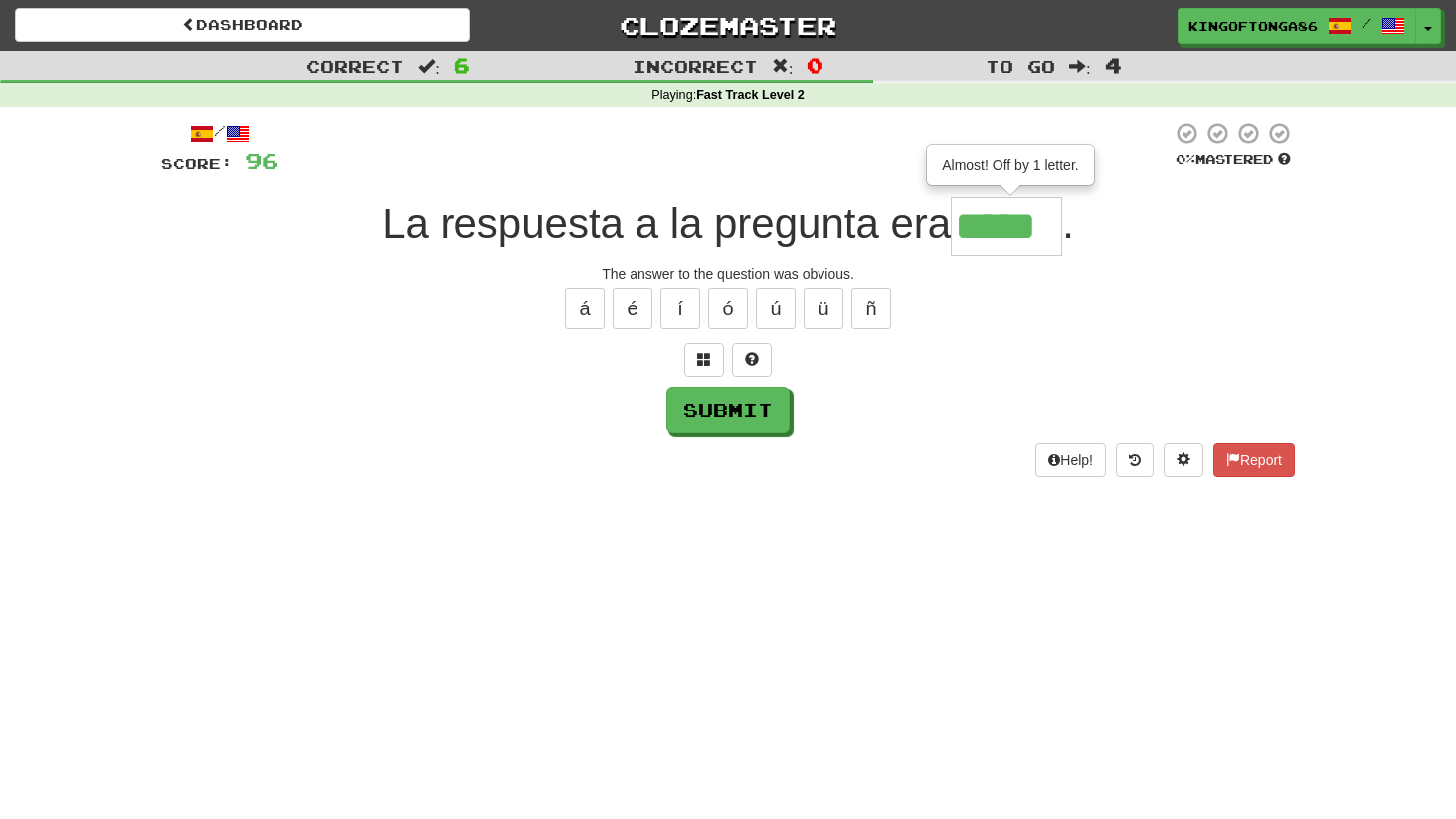 type on "*****" 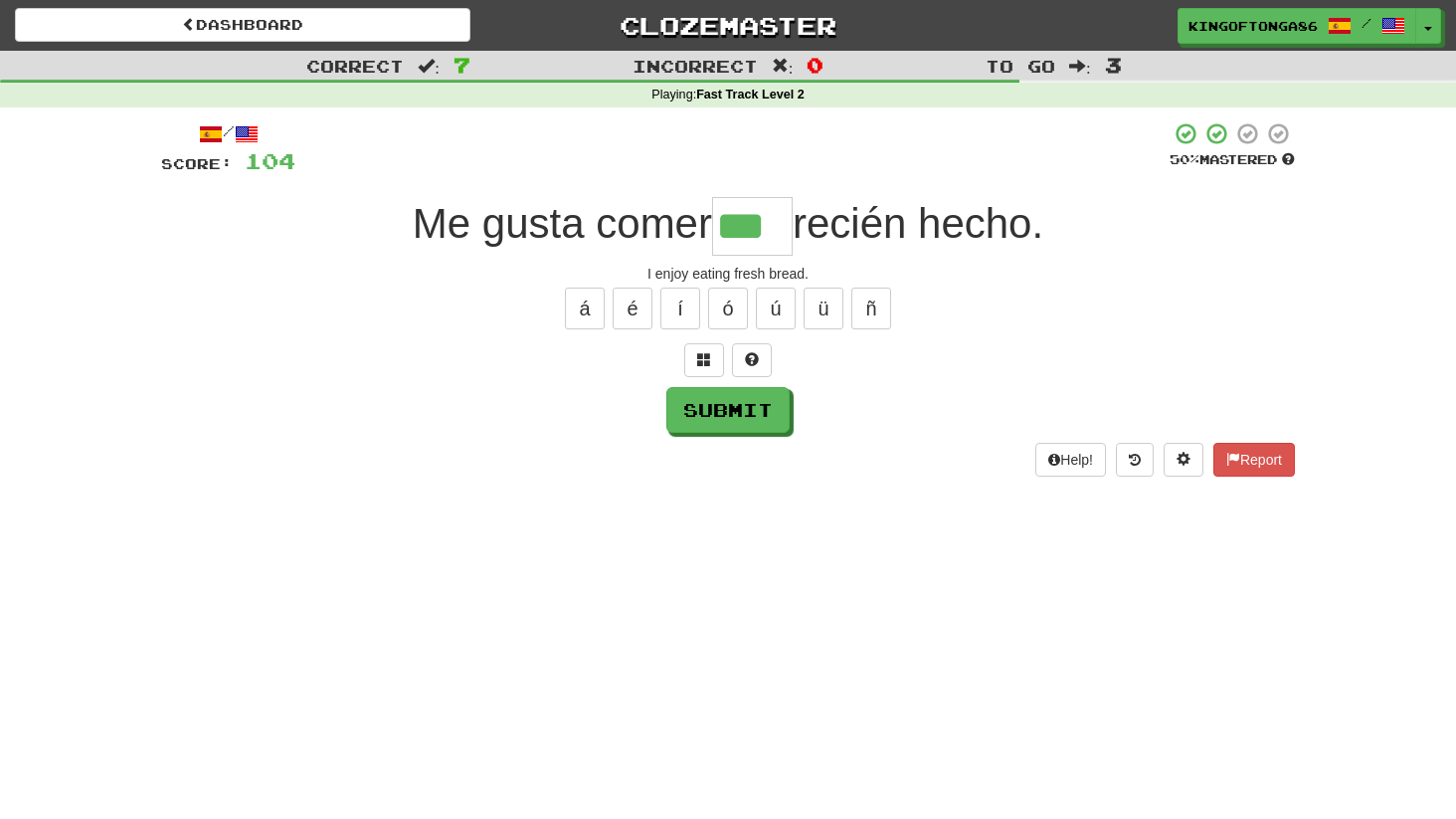 type on "***" 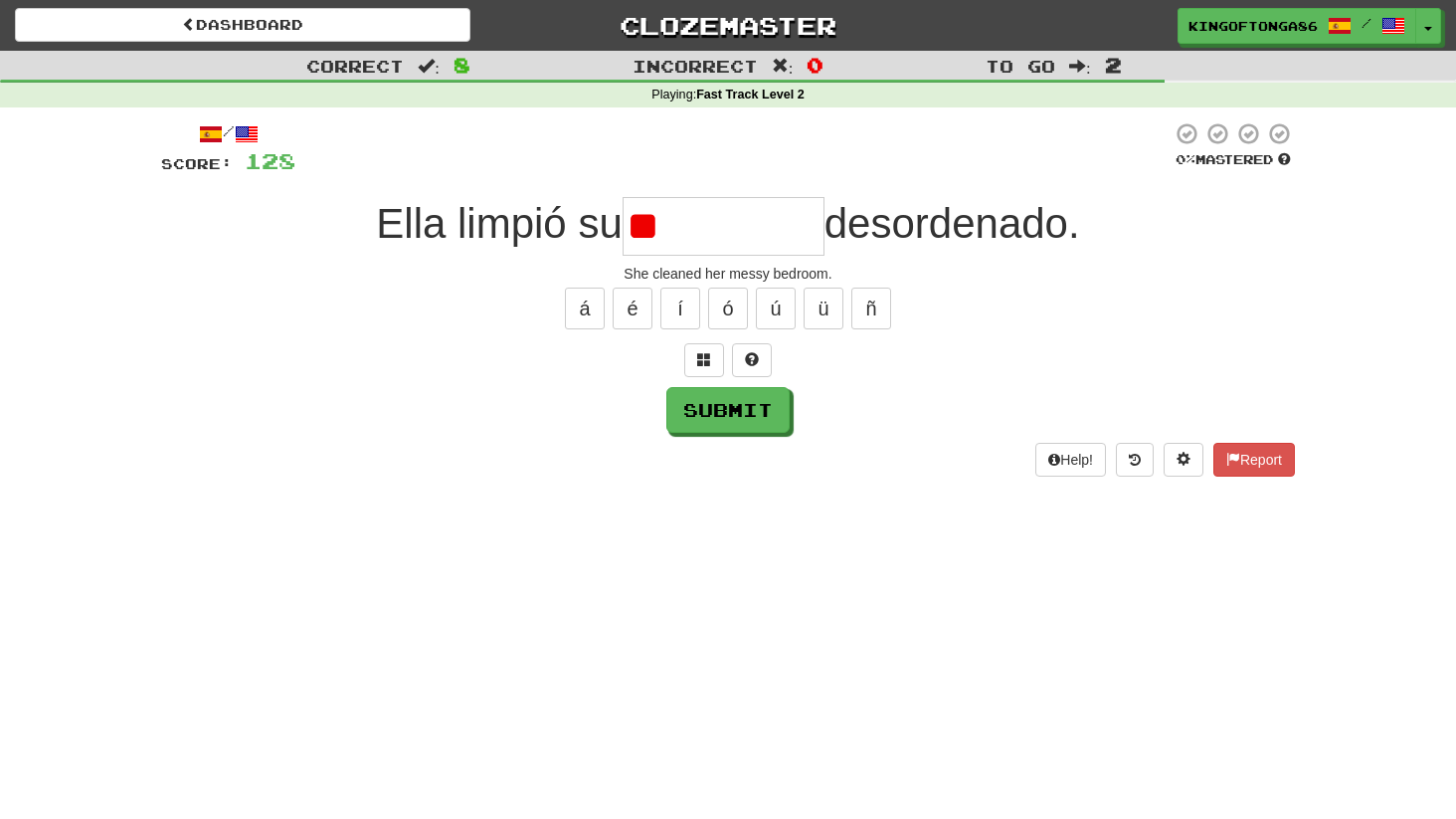 type on "*" 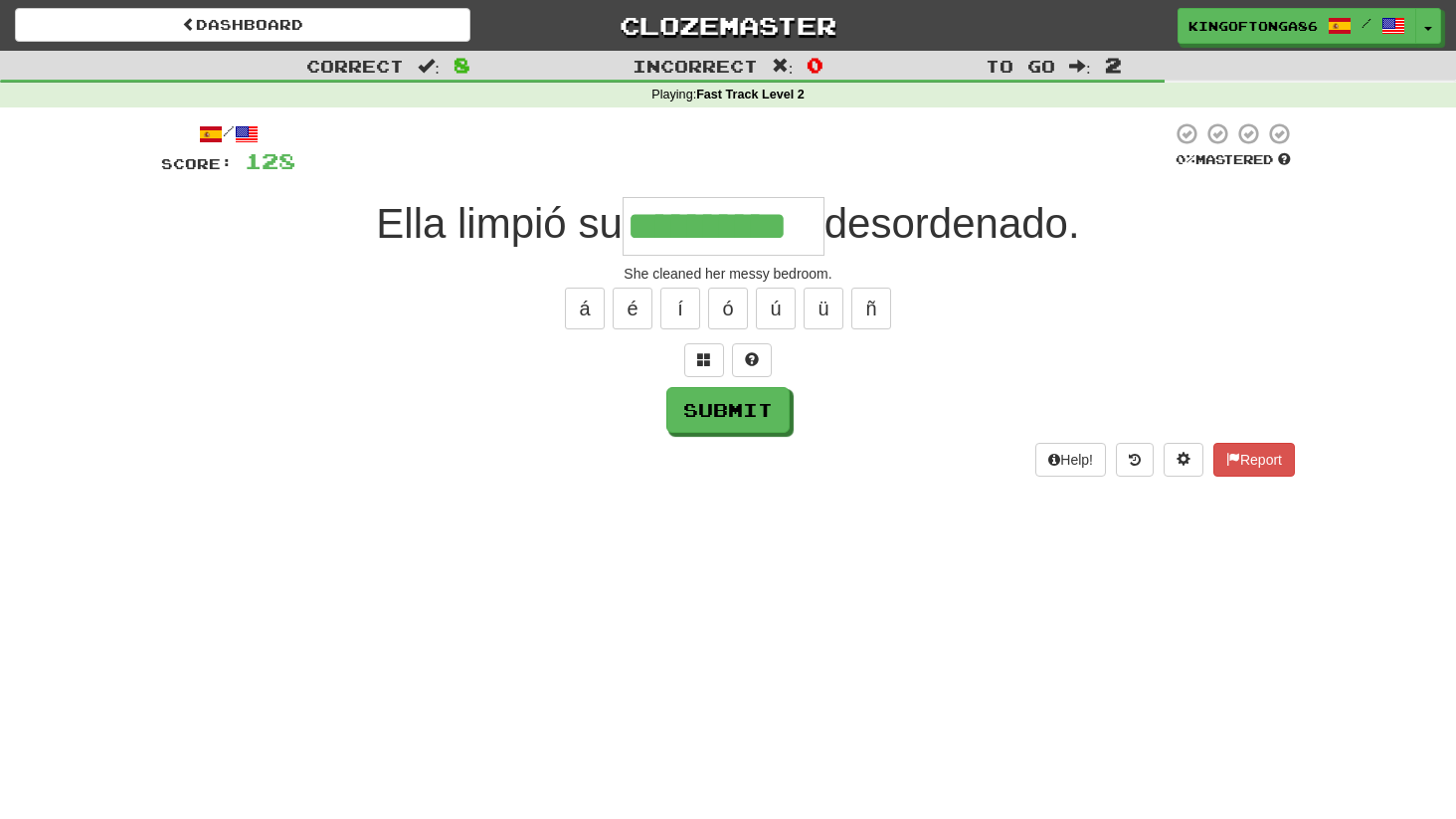type on "**********" 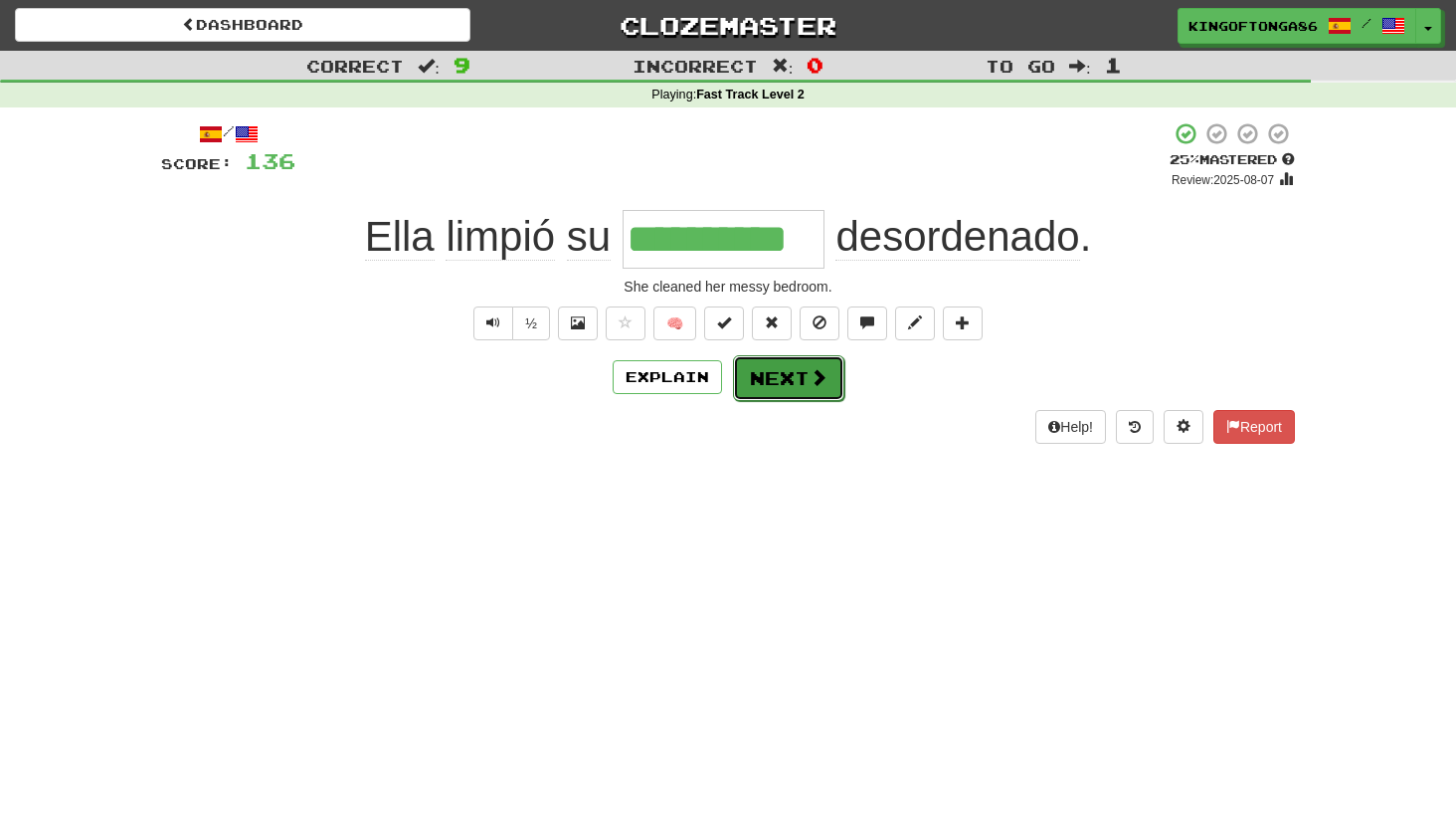click on "Next" at bounding box center [789, 378] 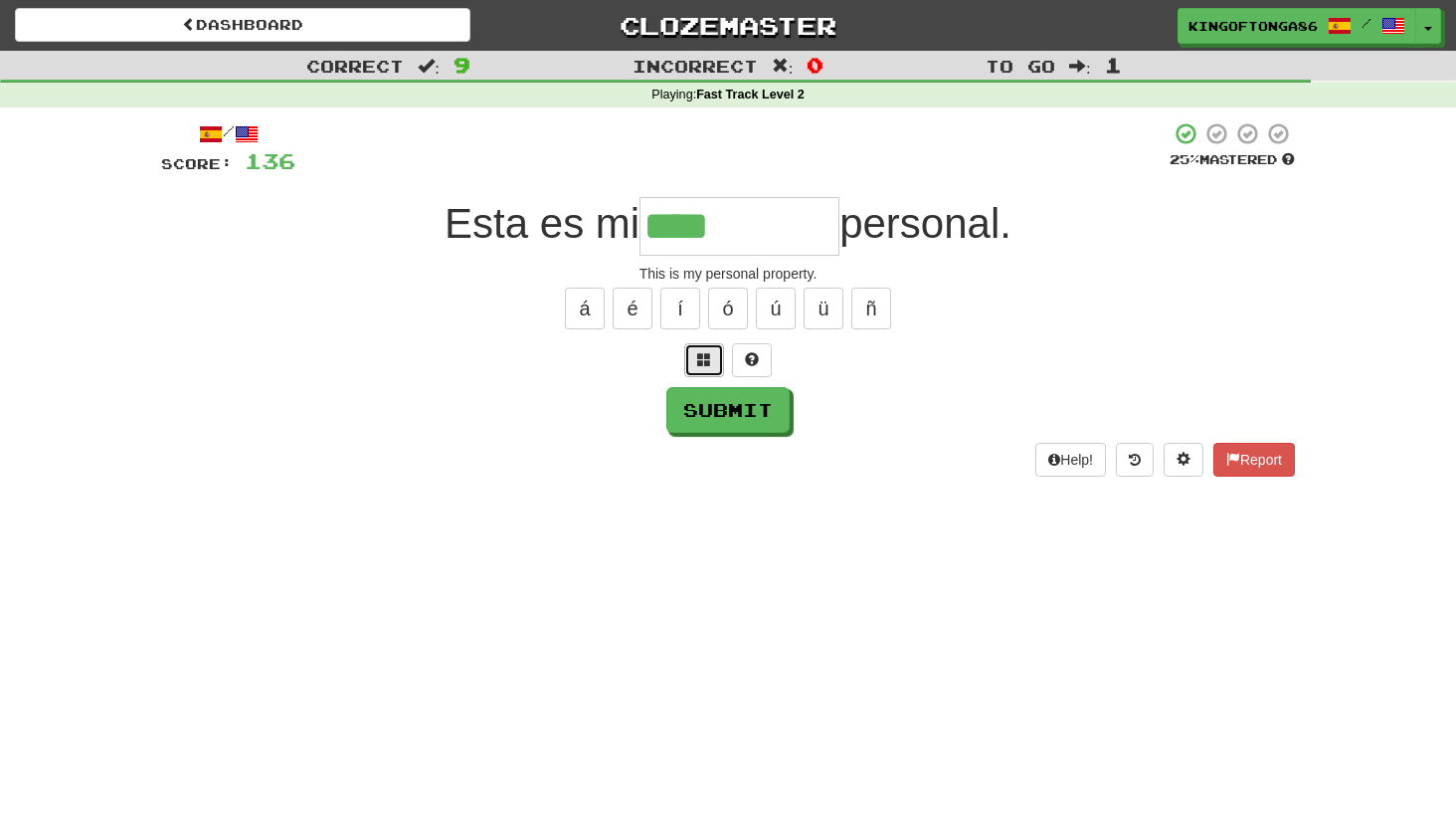 click at bounding box center [704, 359] 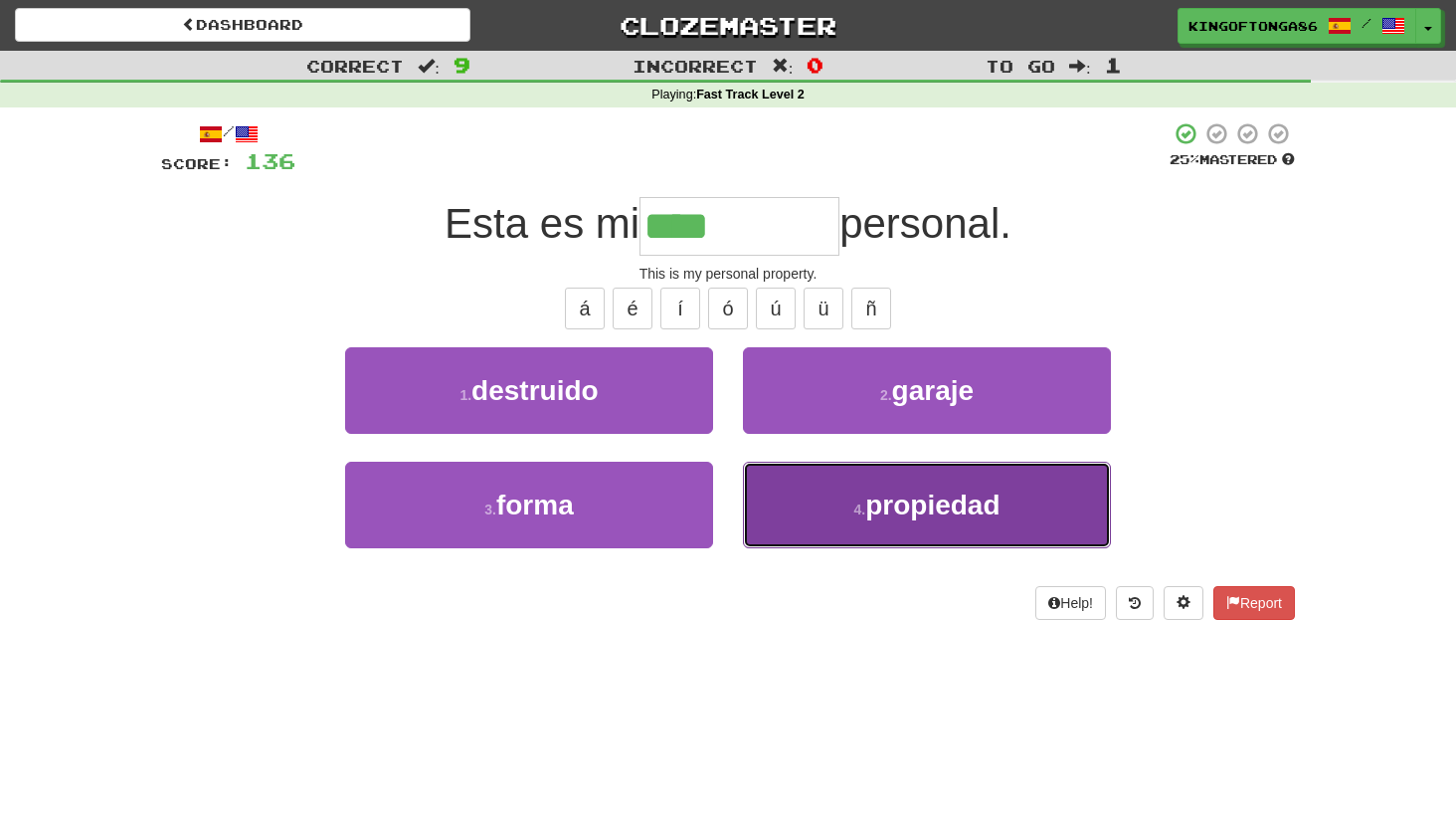 click on "4 .  propiedad" at bounding box center (927, 505) 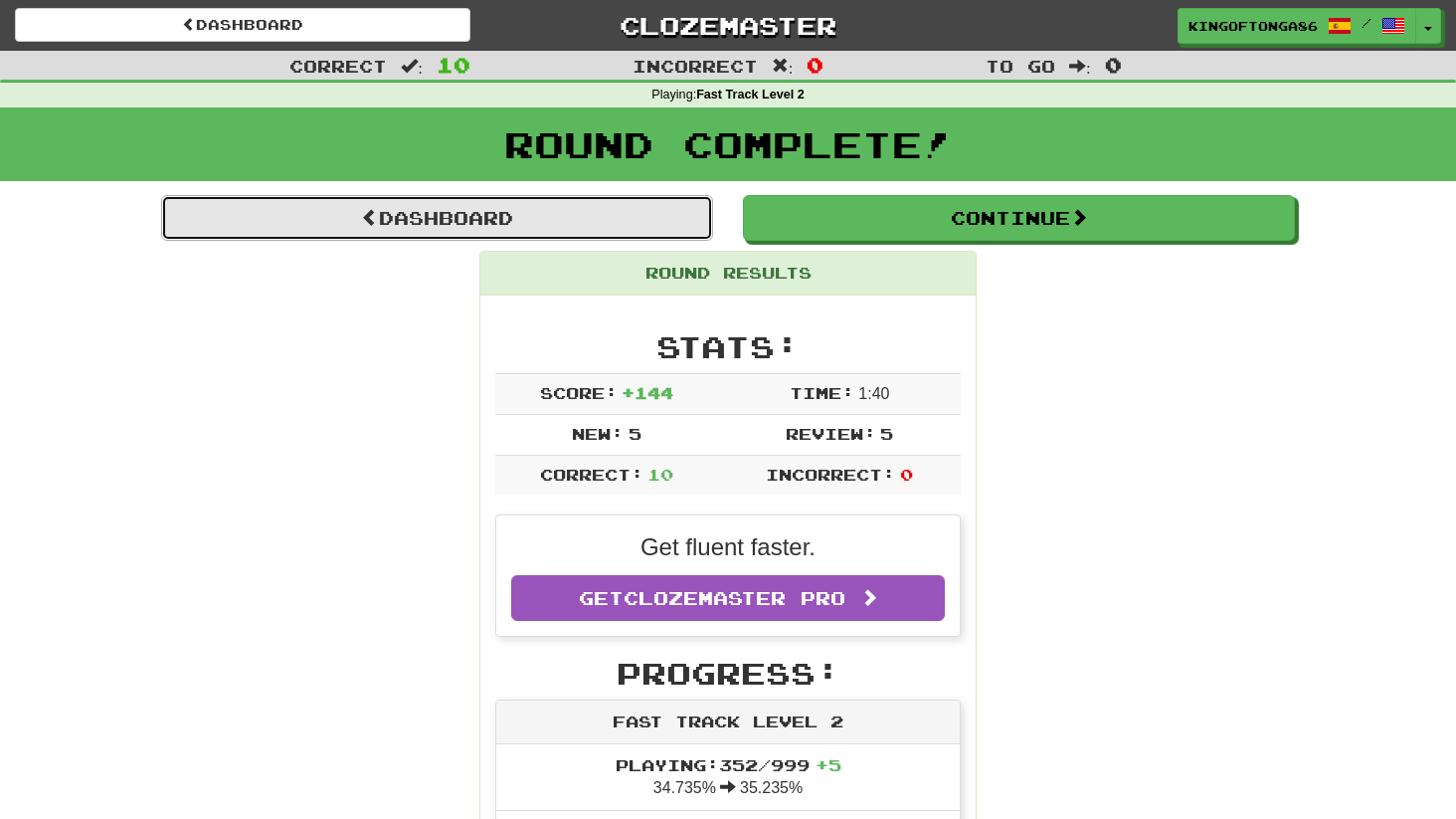 click on "Dashboard" at bounding box center (437, 218) 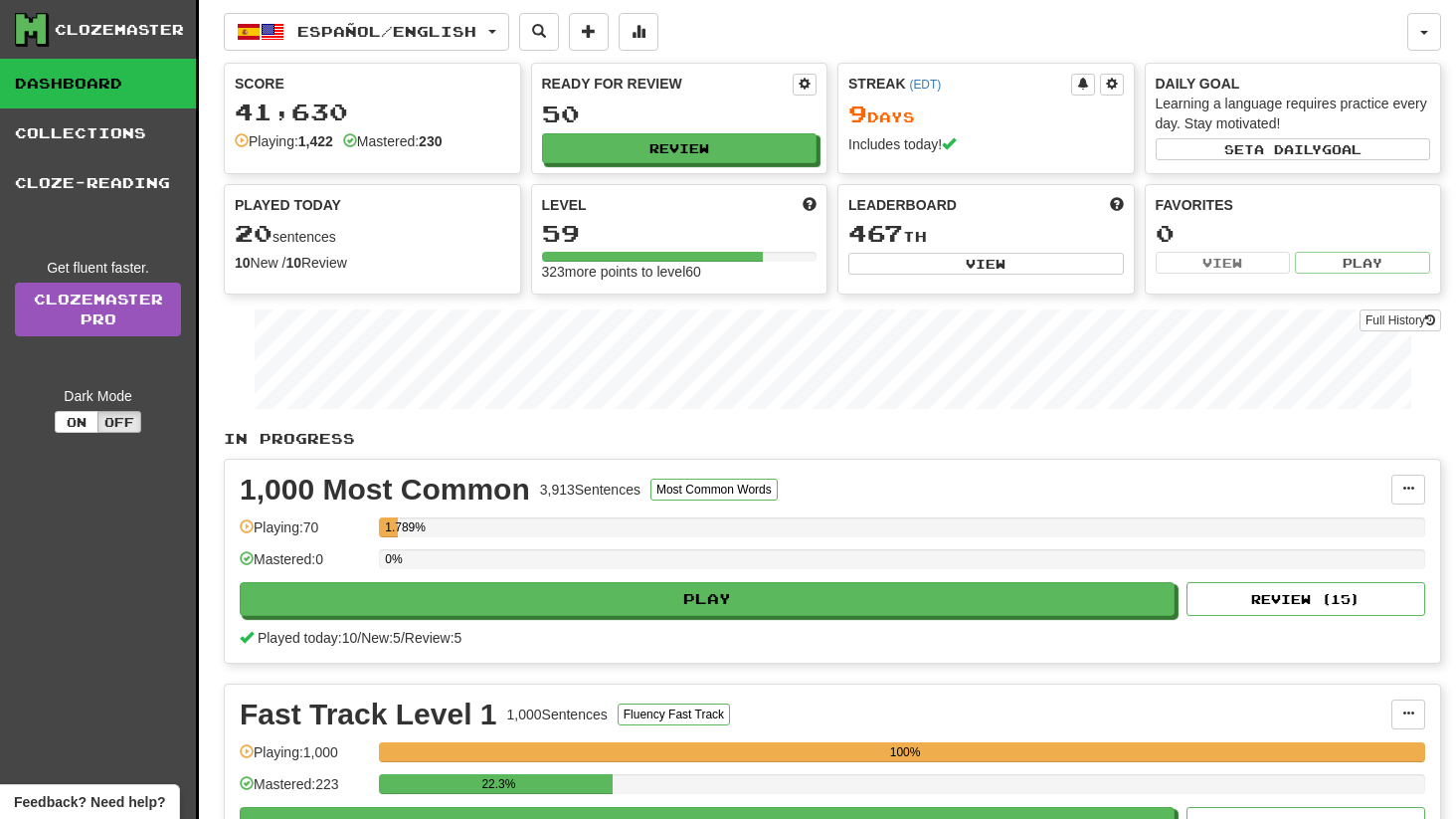 scroll, scrollTop: 0, scrollLeft: 0, axis: both 